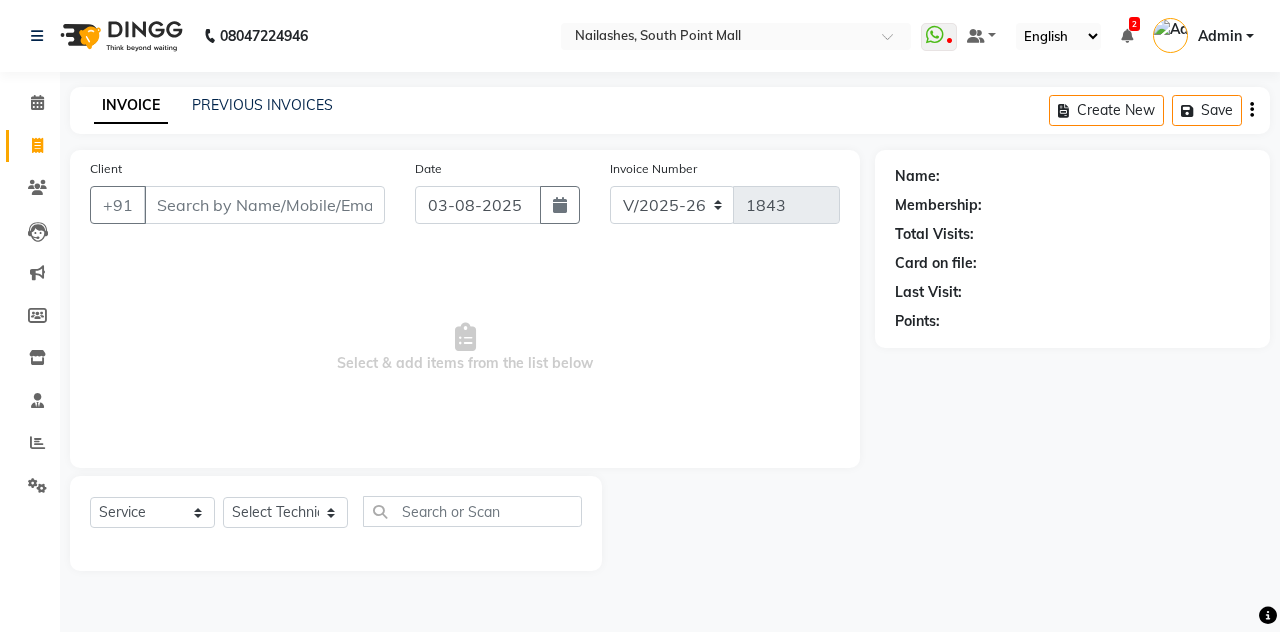 select on "3926" 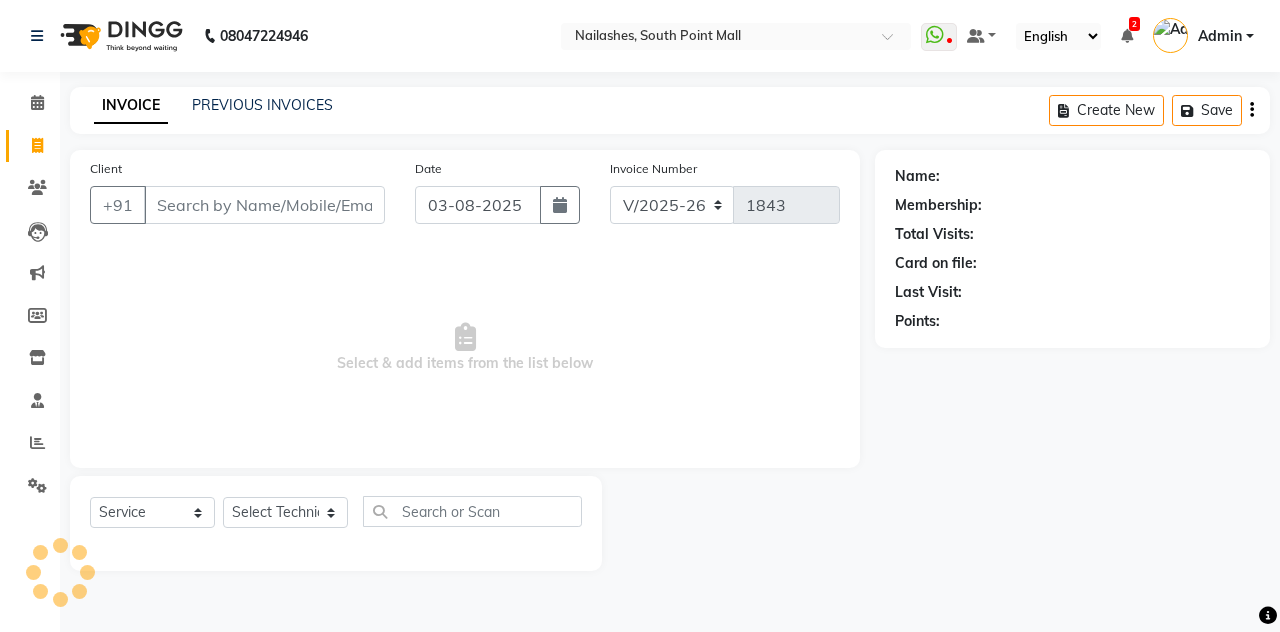 scroll, scrollTop: 0, scrollLeft: 0, axis: both 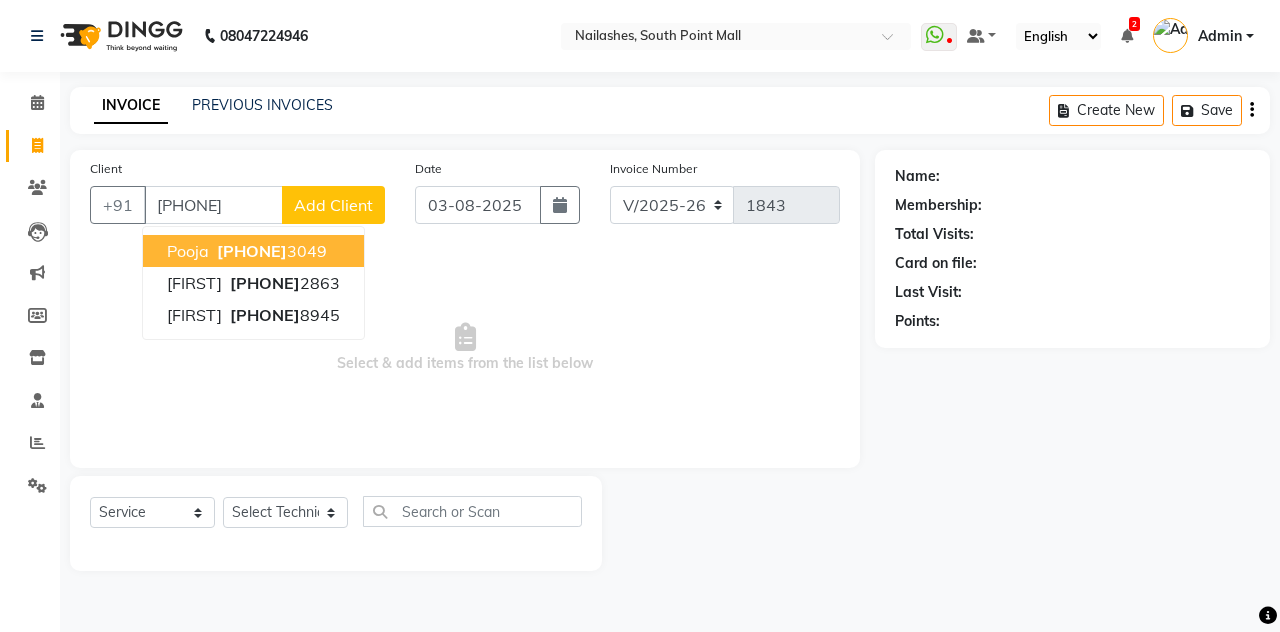 click on "[FIRST]   [PHONE]" at bounding box center [253, 251] 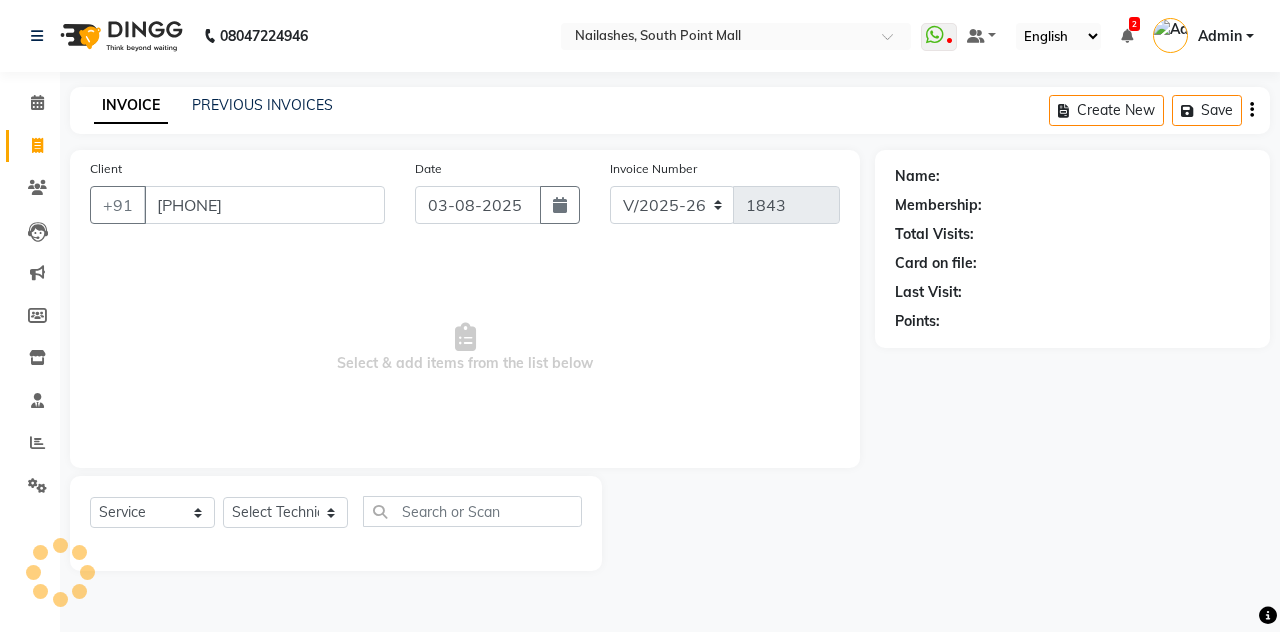 type on "[PHONE]" 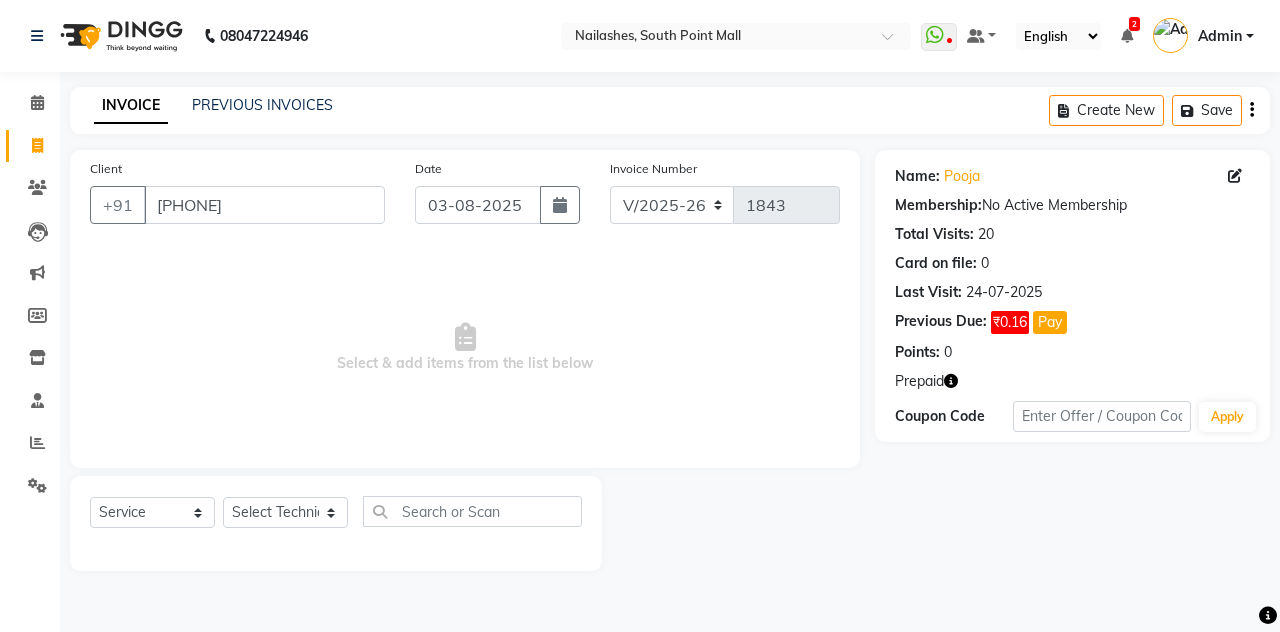 click 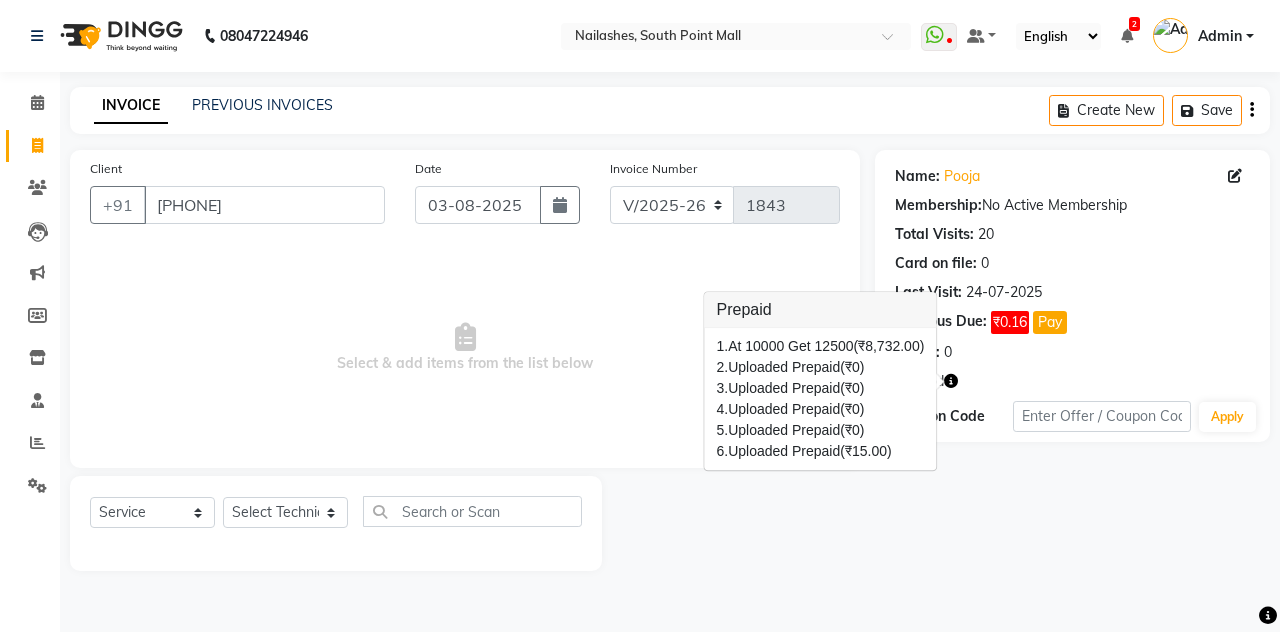 click 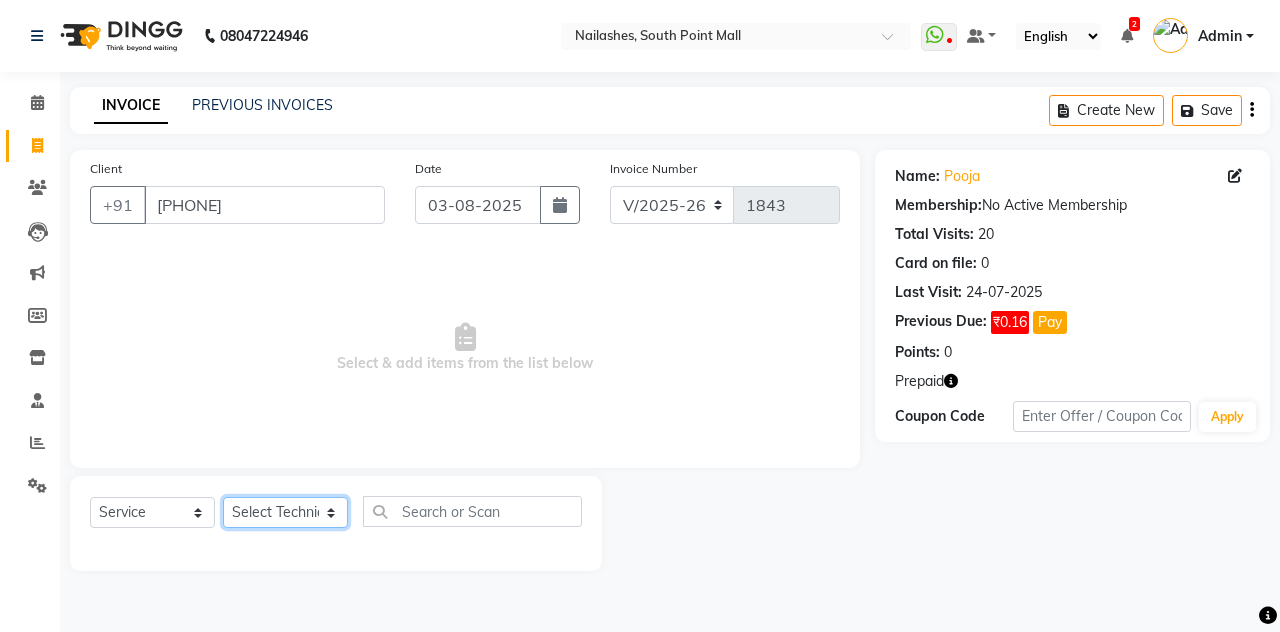 click on "Select Technician Admin [FIRST] [FIRST] [FIRST] [FIRST] [FIRST] [FIRST] [FIRST] [FIRST] [FIRST] [FIRST]" 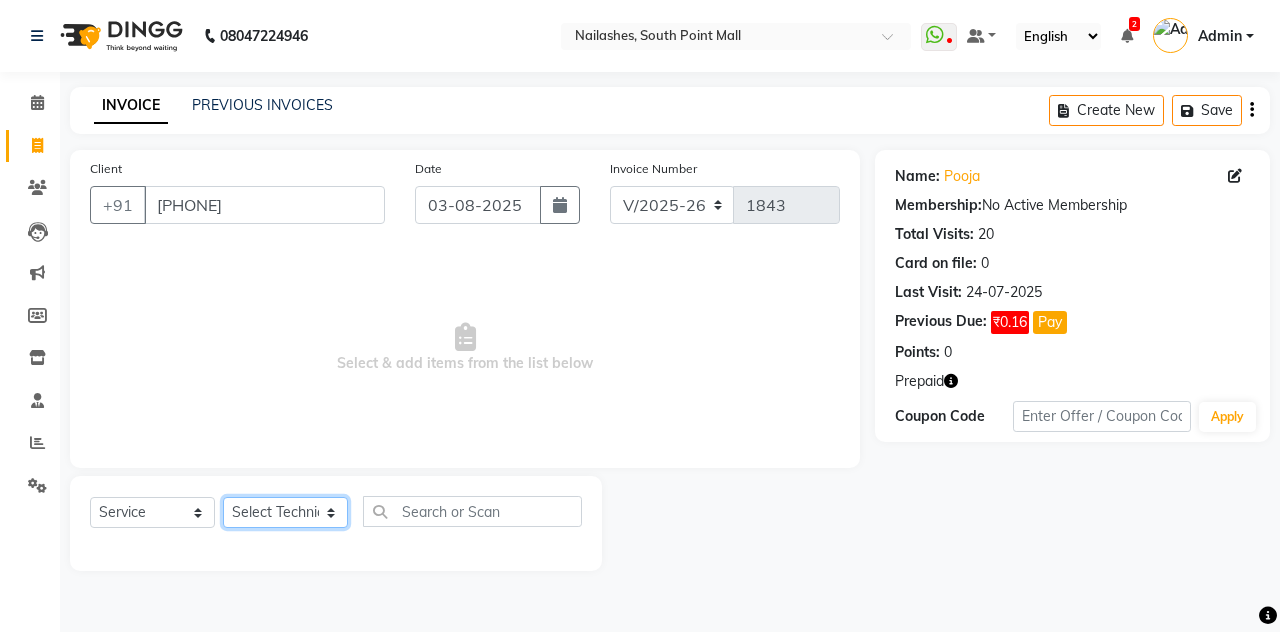 select on "52460" 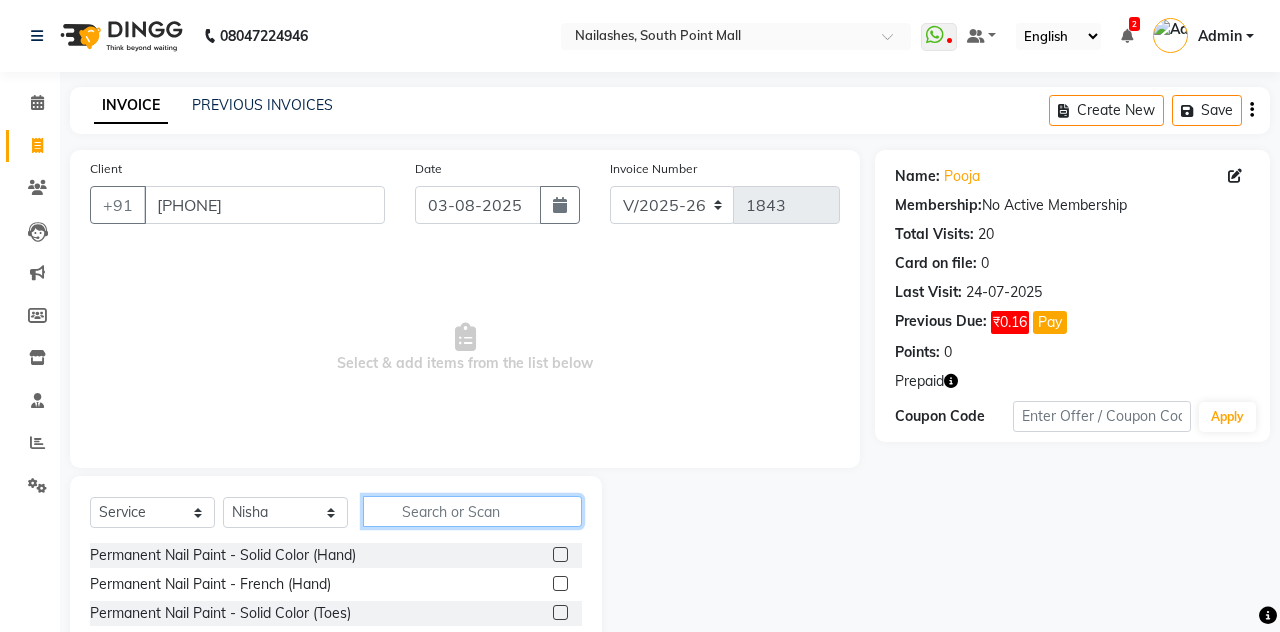click 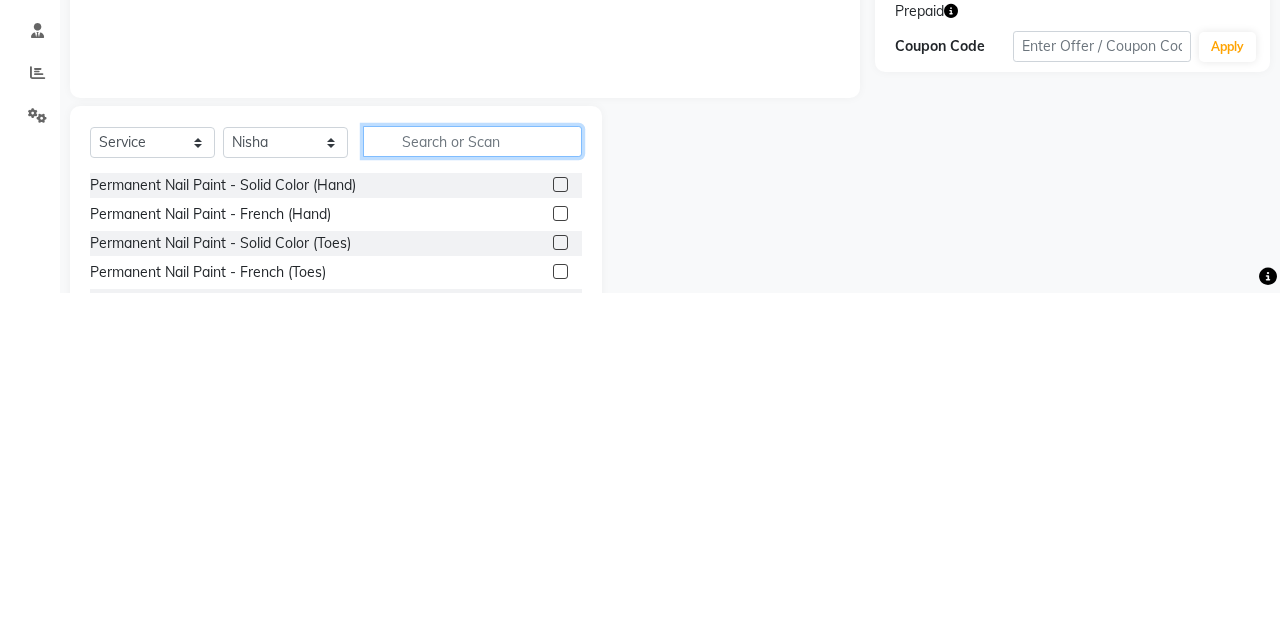 scroll, scrollTop: 34, scrollLeft: 0, axis: vertical 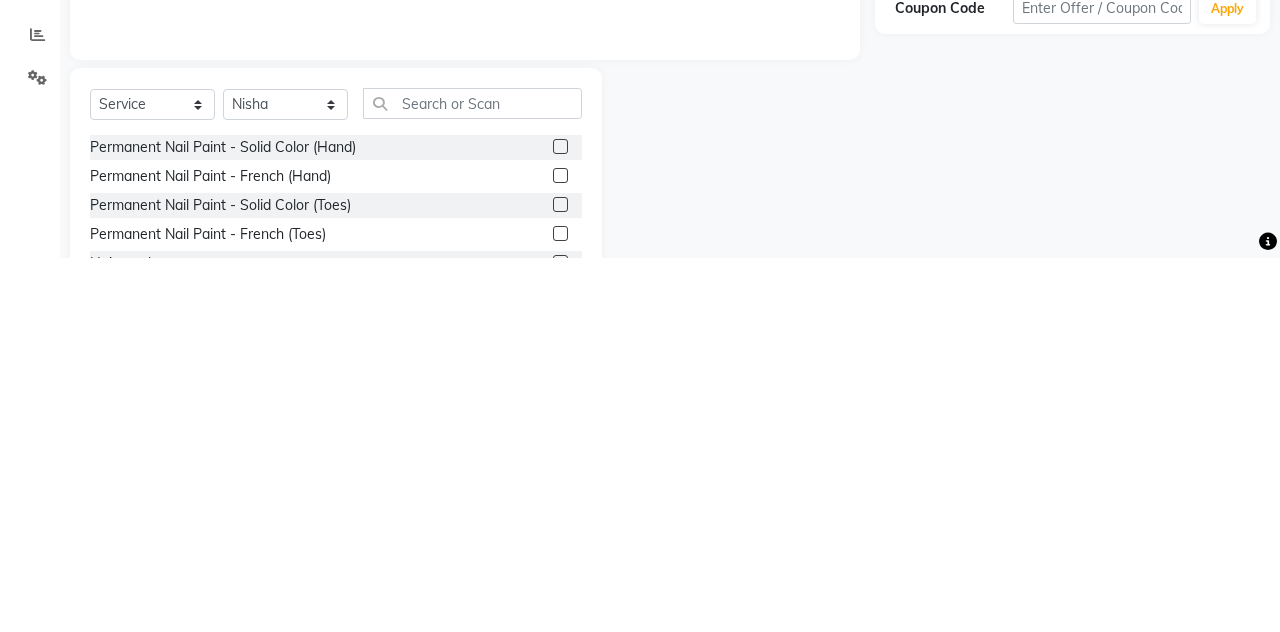 click 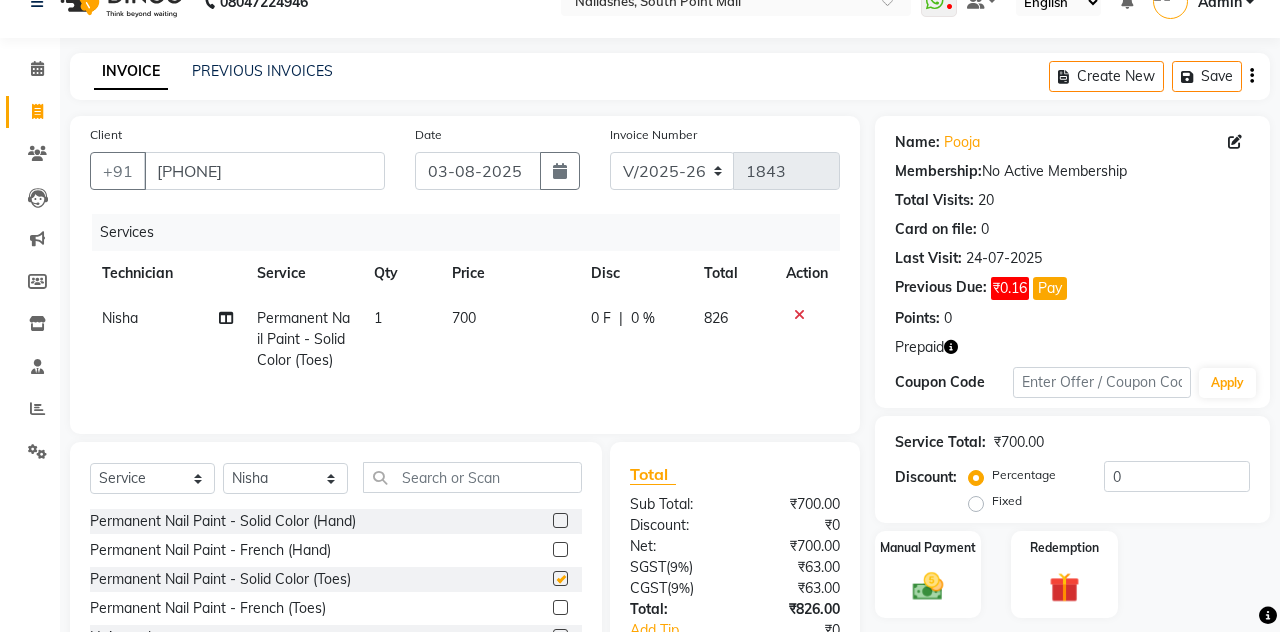 checkbox on "false" 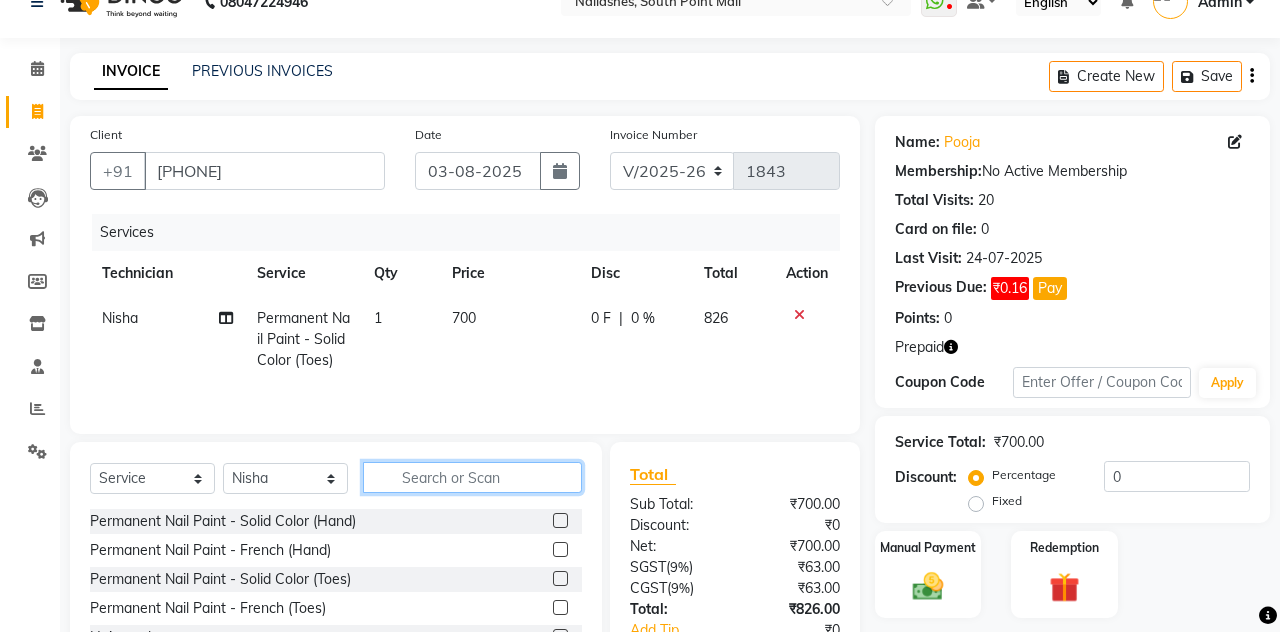 click 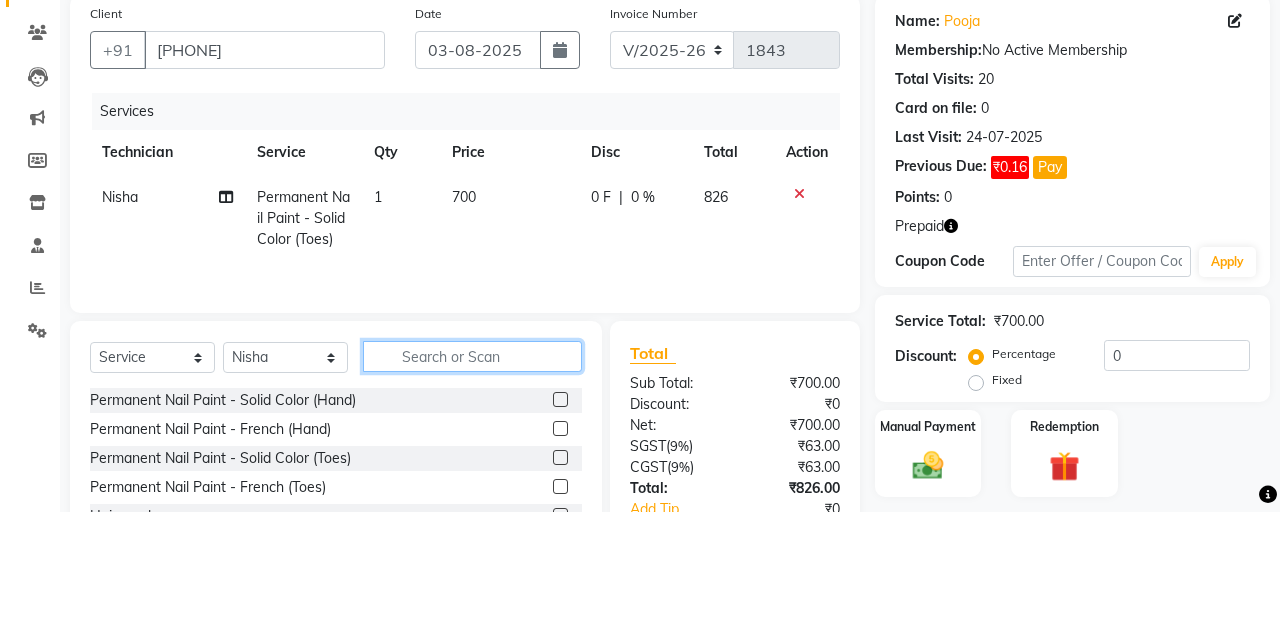 scroll, scrollTop: 34, scrollLeft: 0, axis: vertical 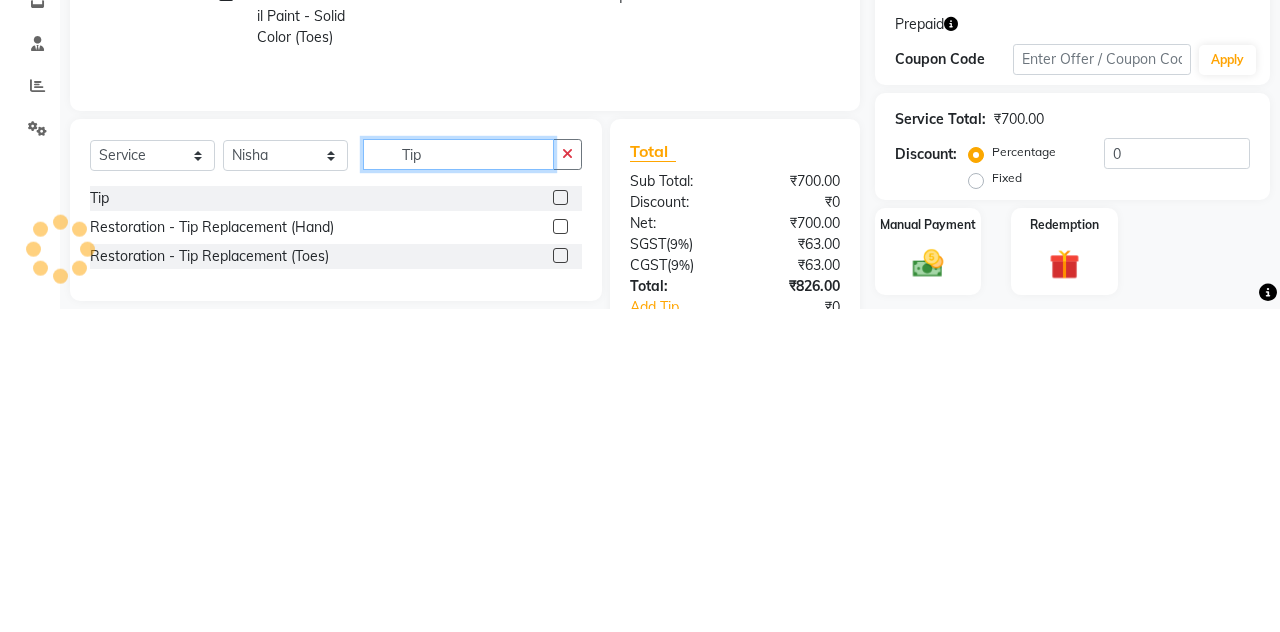 type on "Tip" 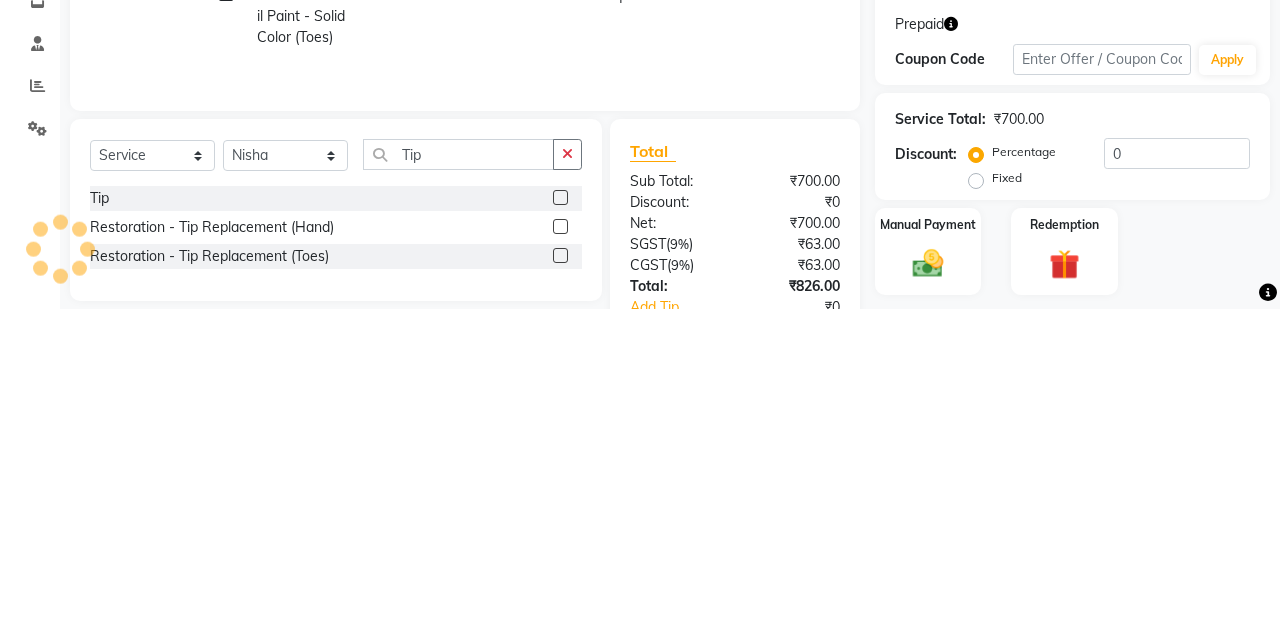 click 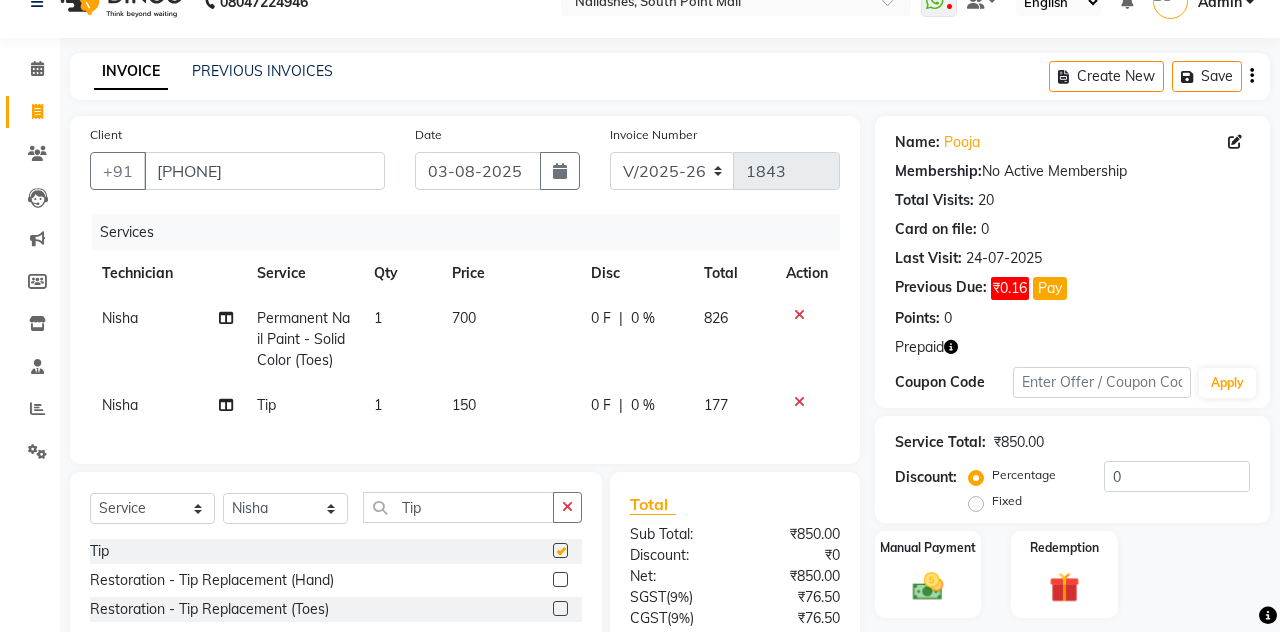 checkbox on "false" 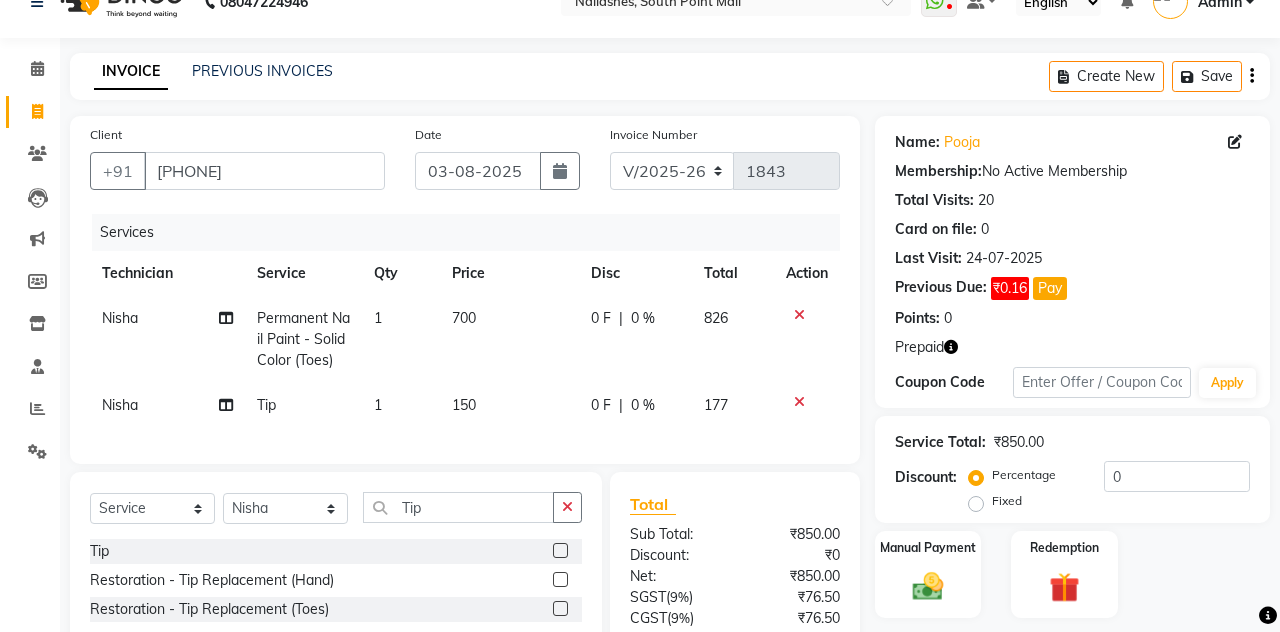 click on "1" 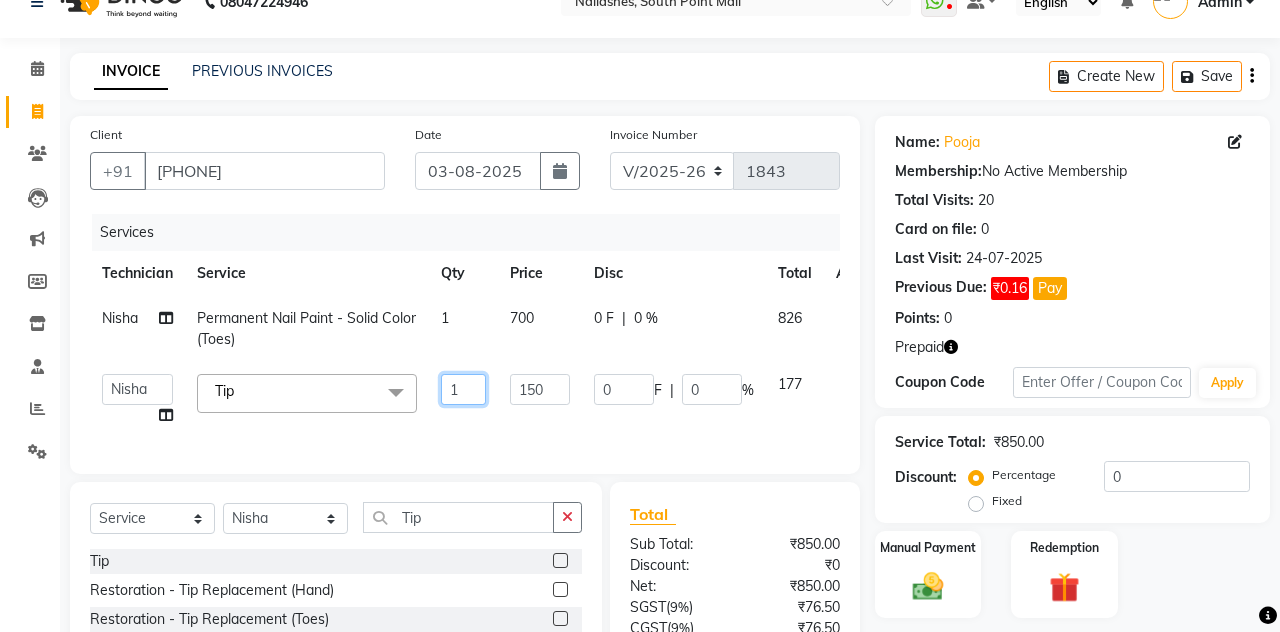click on "1" 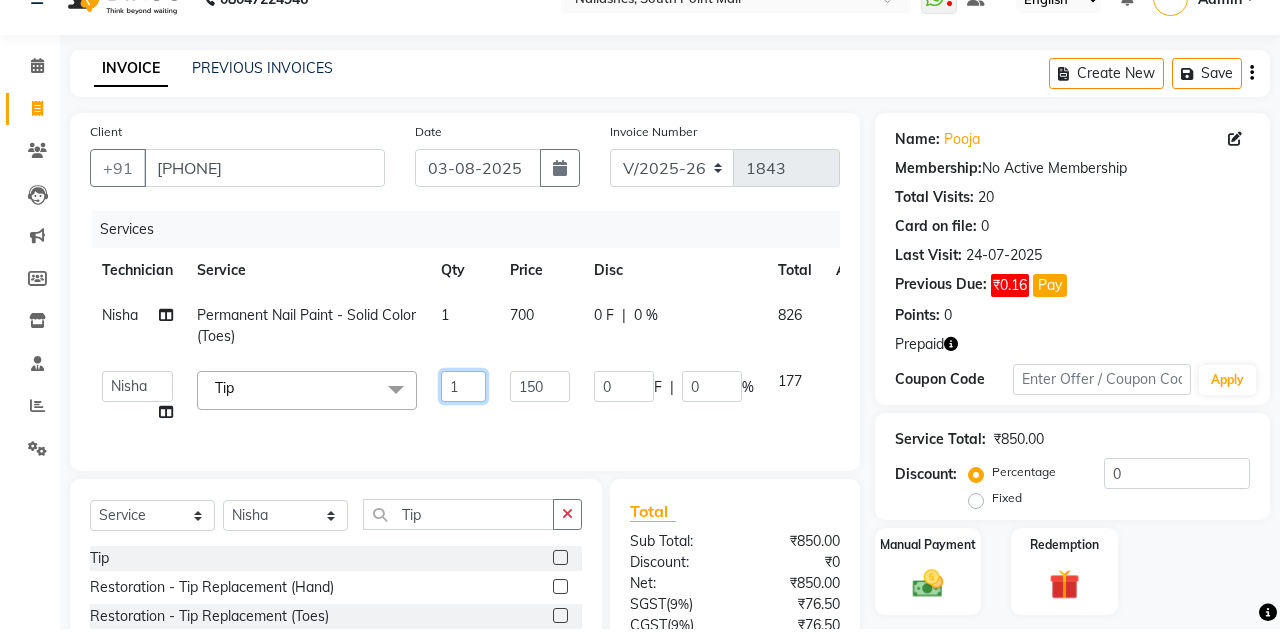 scroll, scrollTop: 34, scrollLeft: 0, axis: vertical 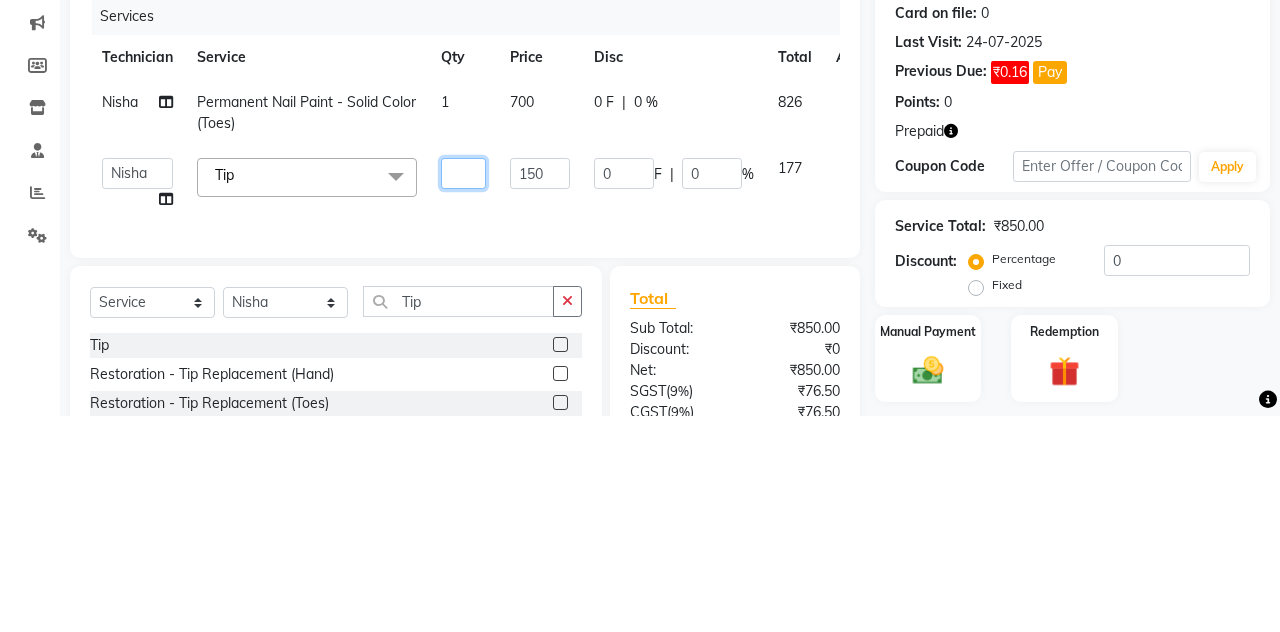 type on "2" 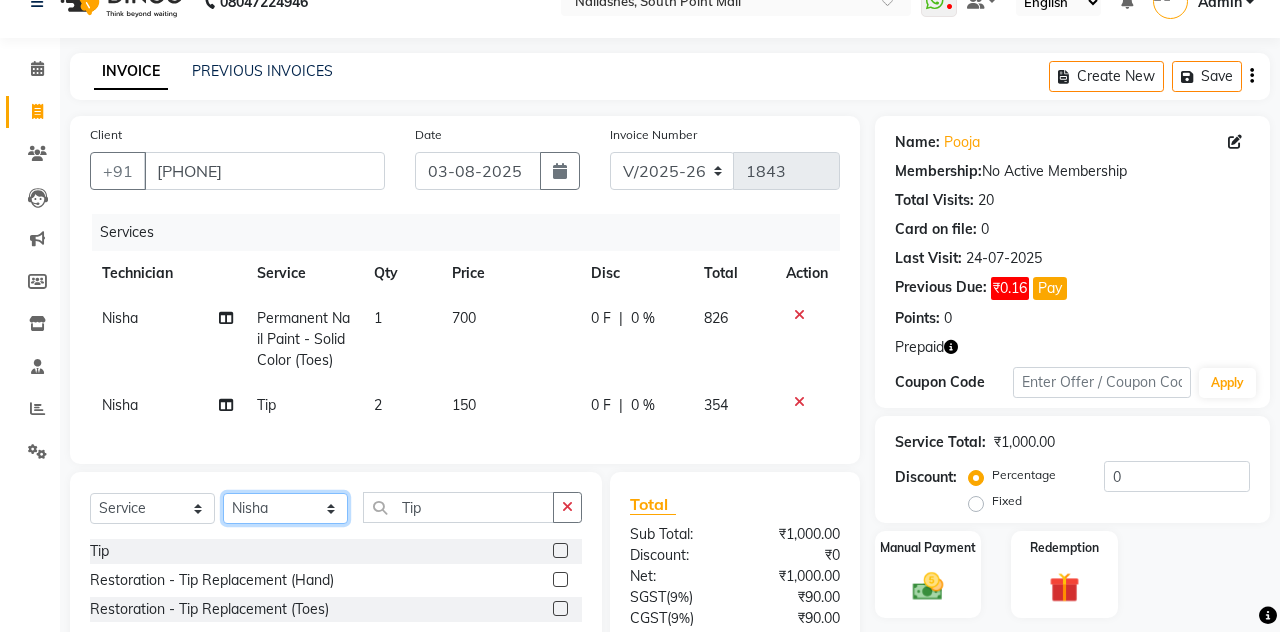 click on "Select Technician Admin [FIRST] [FIRST] [FIRST] [FIRST] [FIRST] [FIRST] [FIRST] [FIRST] [FIRST] [FIRST]" 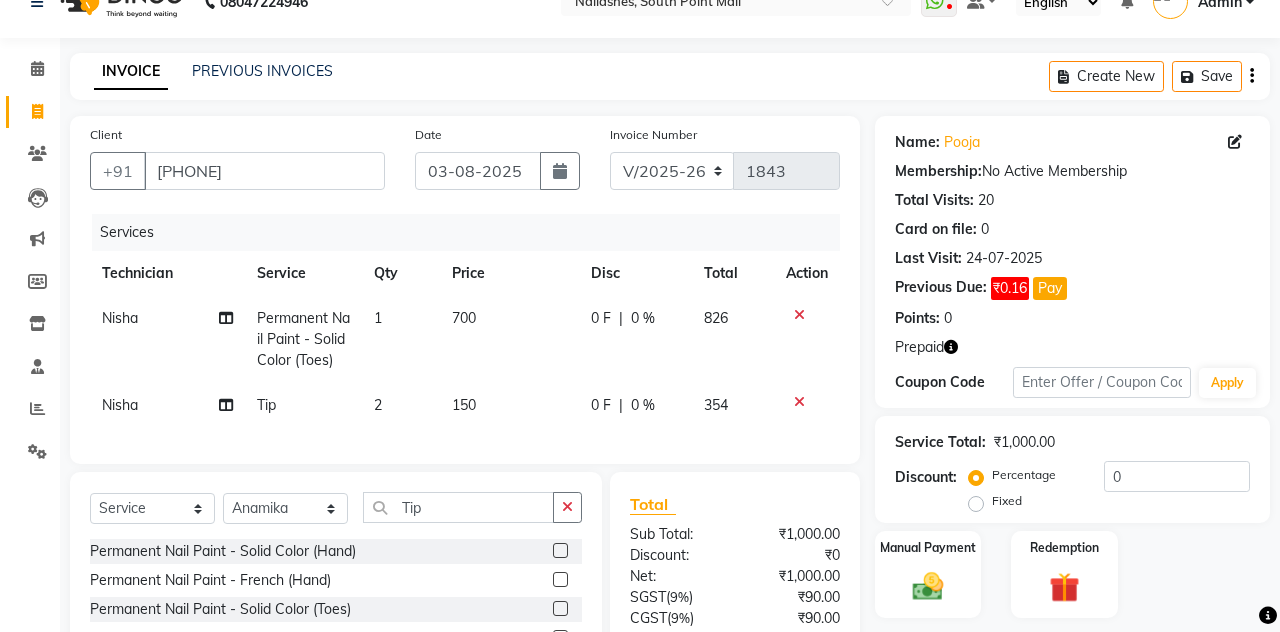 click 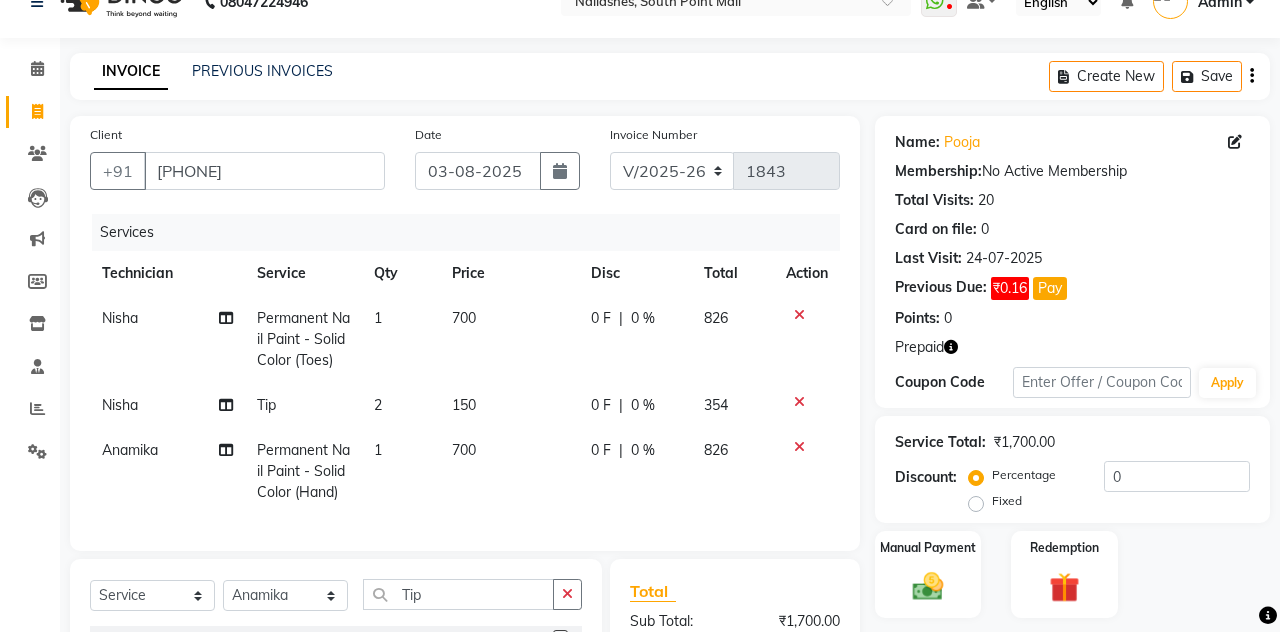 checkbox on "false" 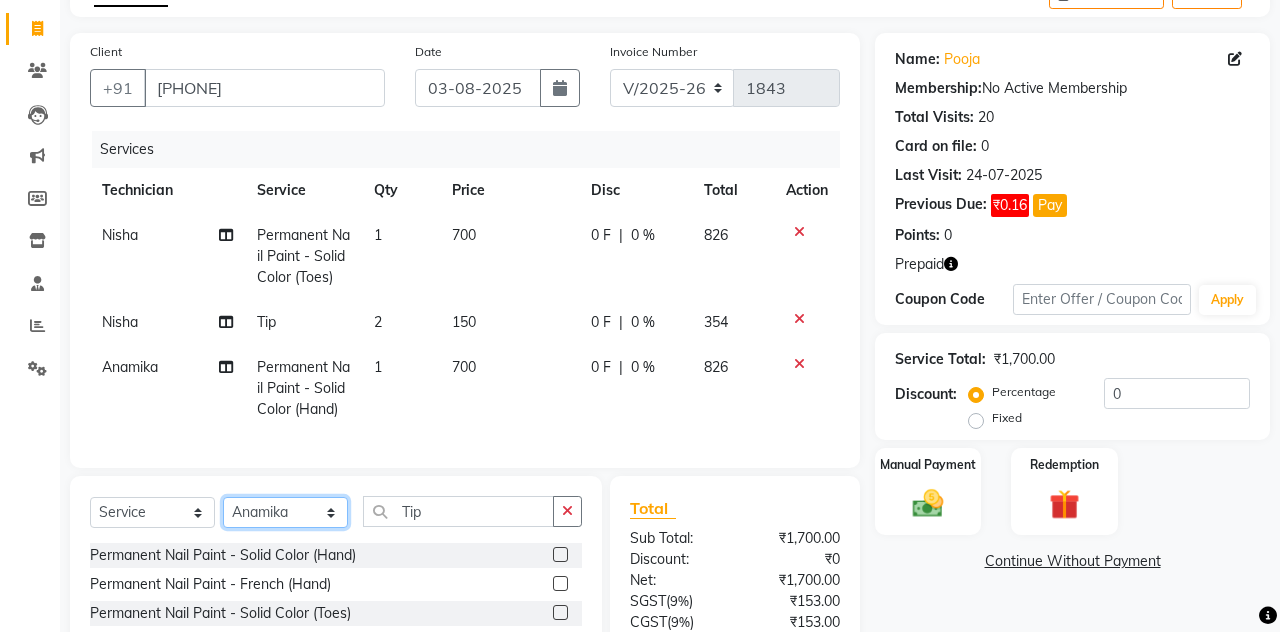 click on "Select Technician Admin [FIRST] [FIRST] [FIRST] [FIRST] [FIRST] [FIRST] [FIRST] [FIRST] [FIRST] [FIRST]" 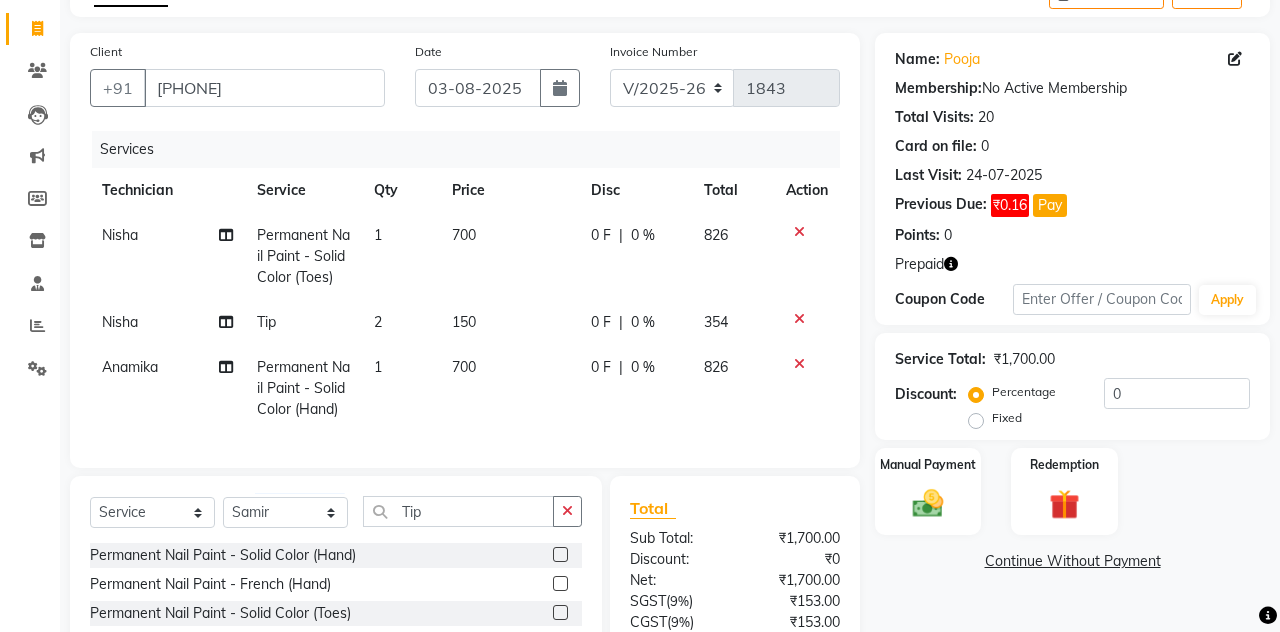 click 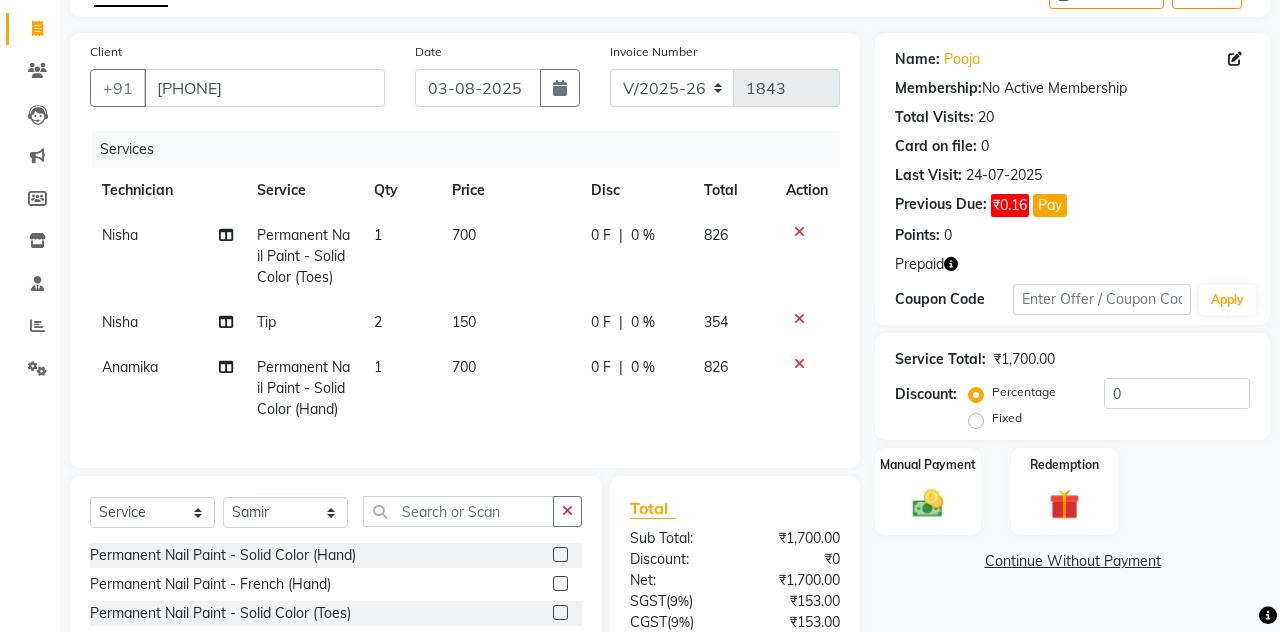 click on "Permanent Nail Paint - Solid Color (Hand)" 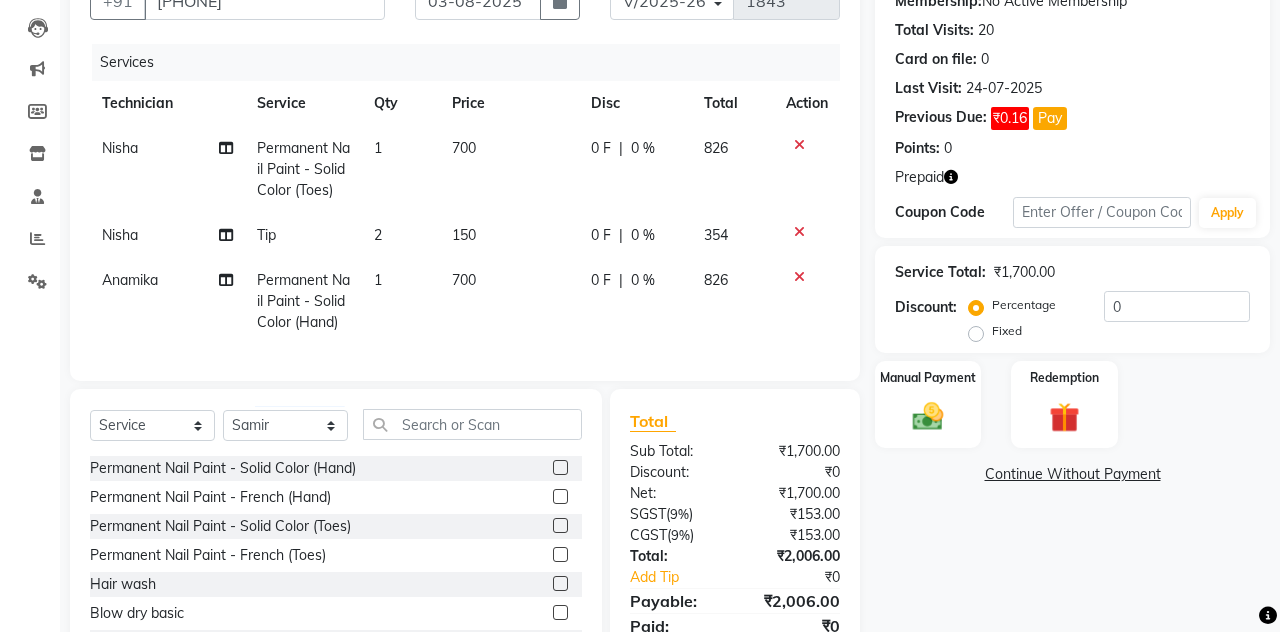 scroll, scrollTop: 213, scrollLeft: 0, axis: vertical 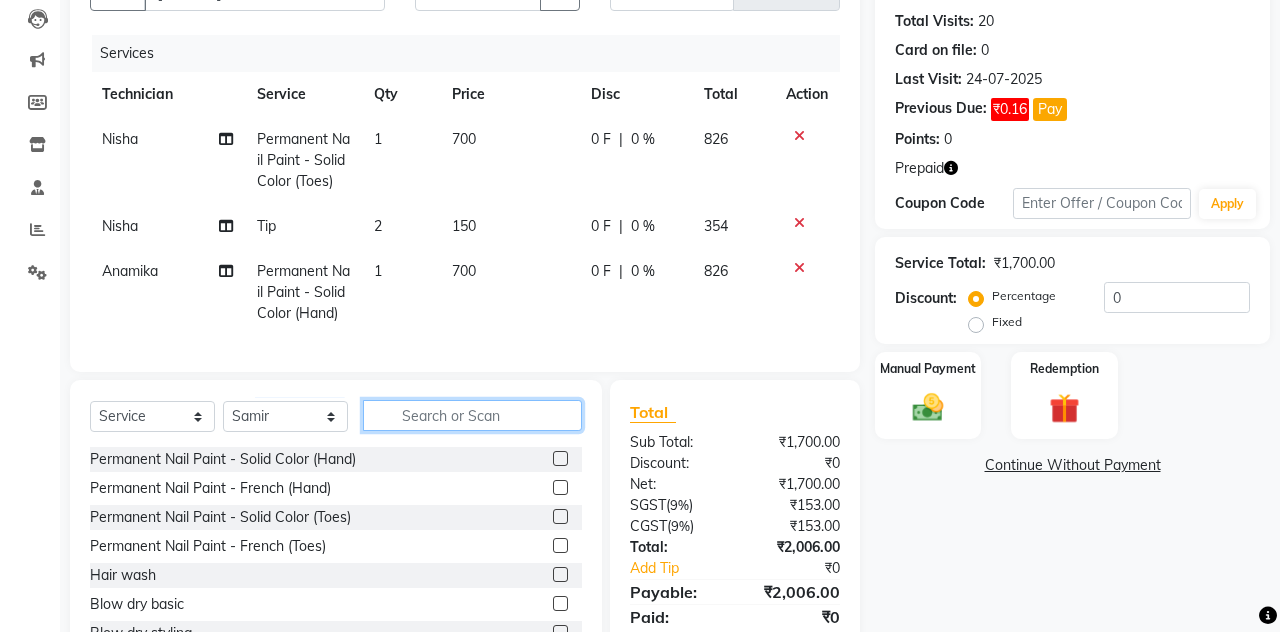 click 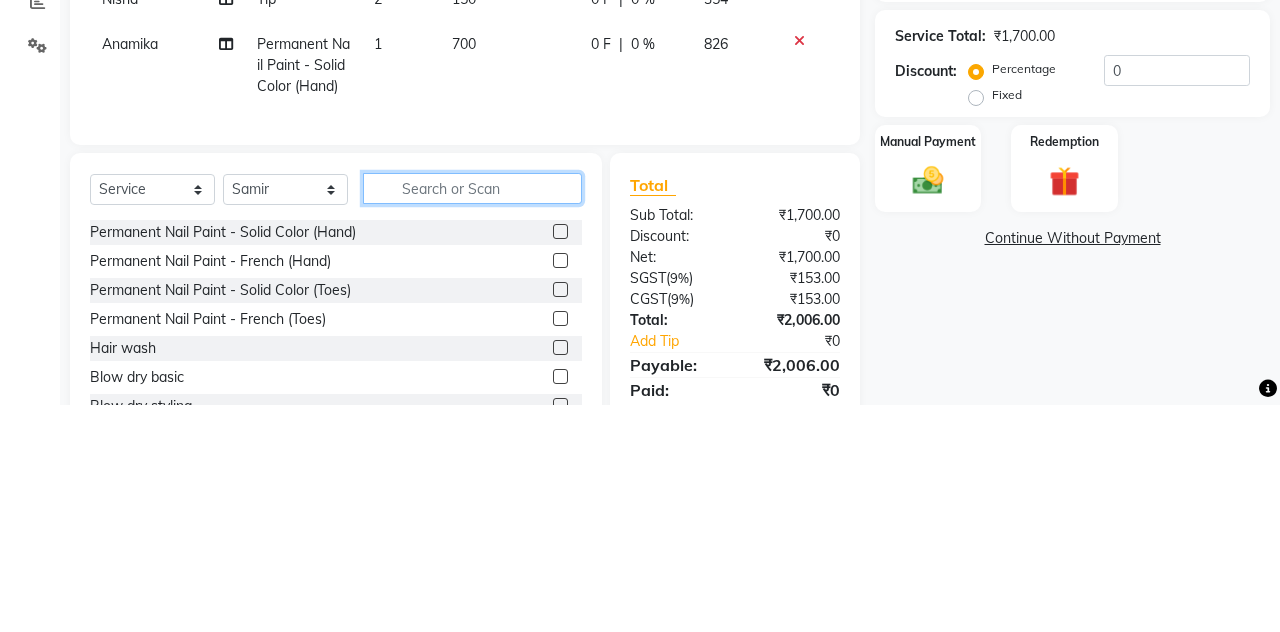 scroll, scrollTop: 213, scrollLeft: 0, axis: vertical 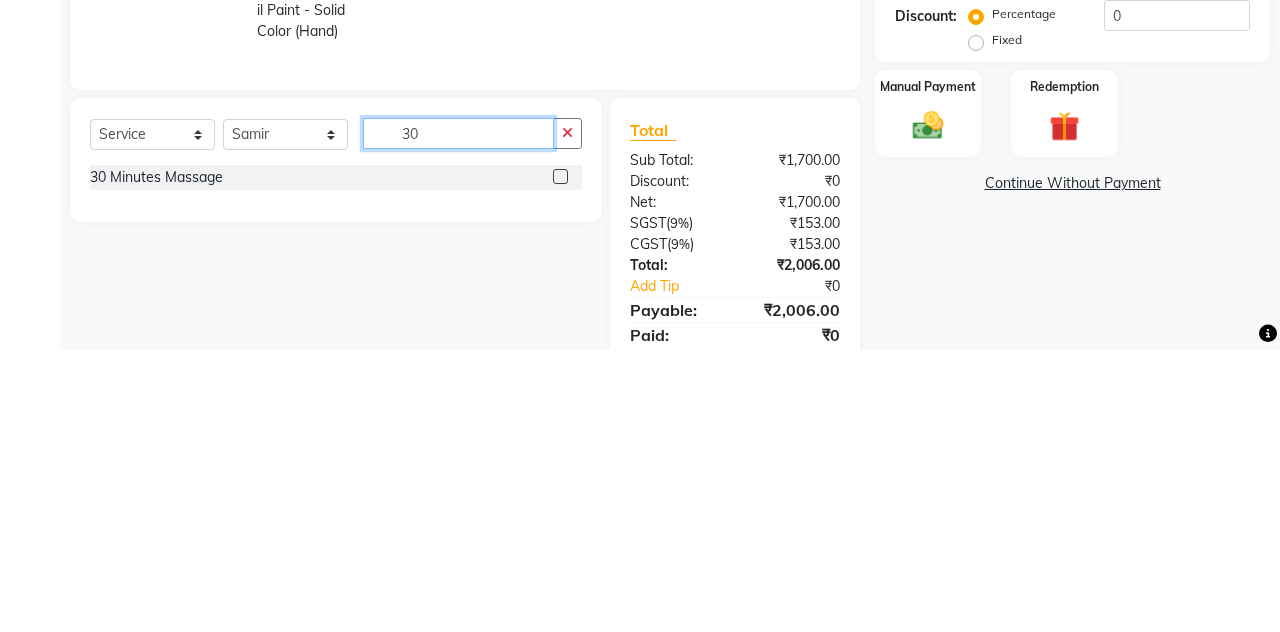 type on "30" 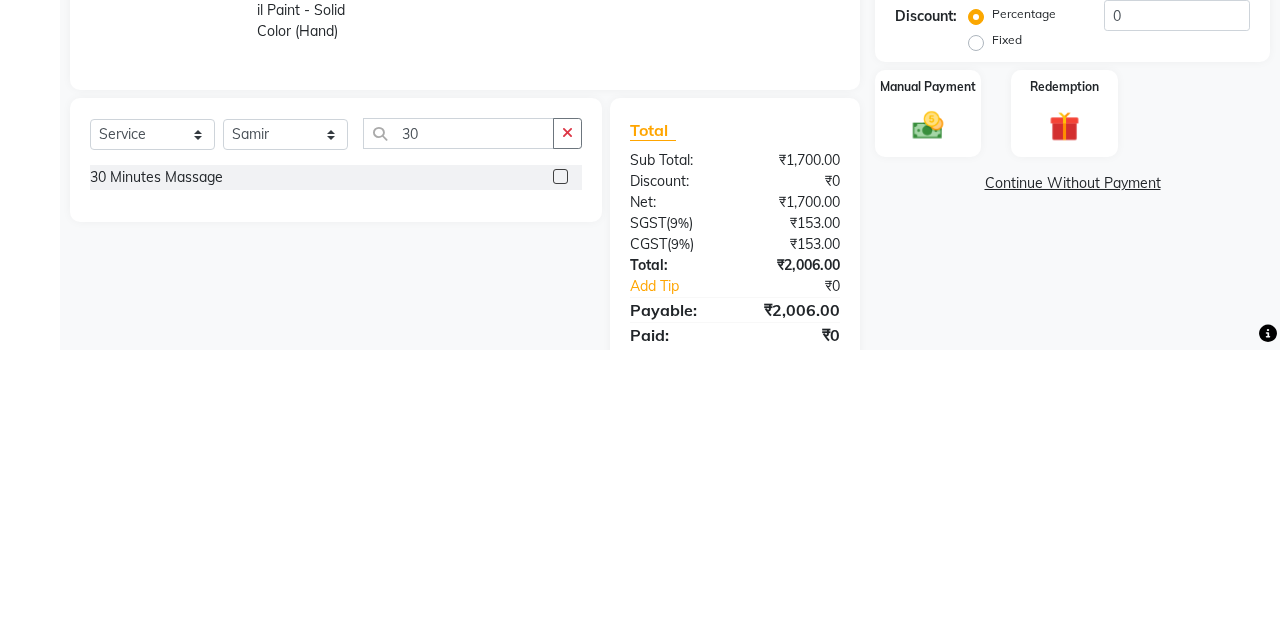 click 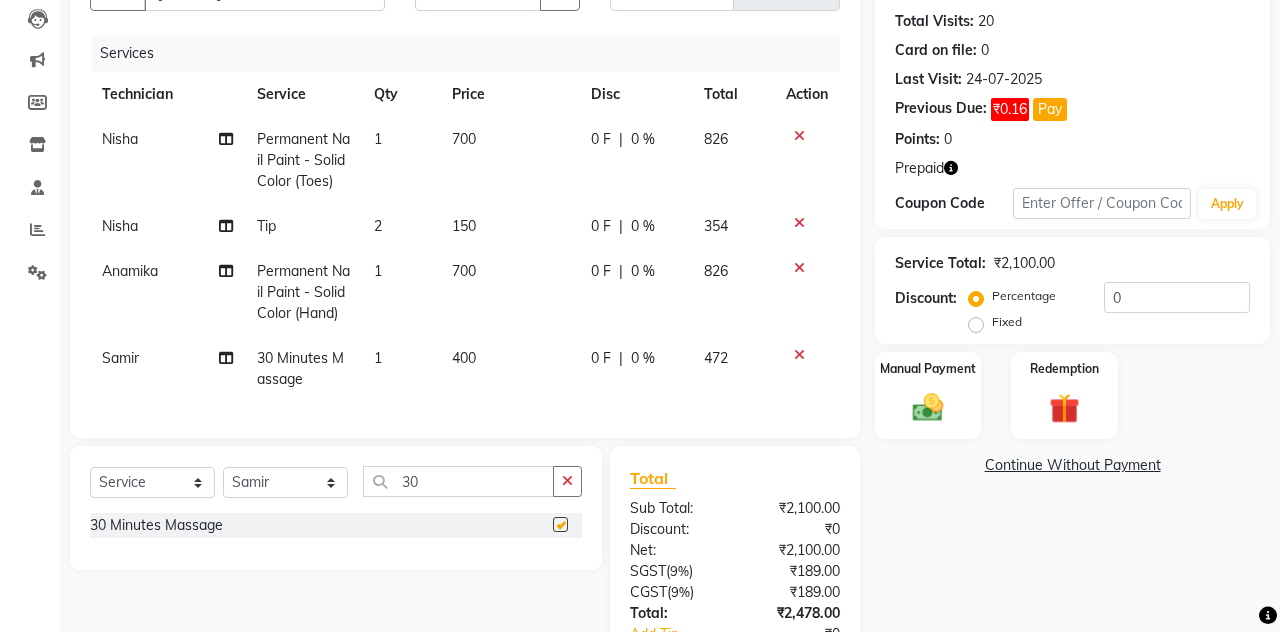 checkbox on "false" 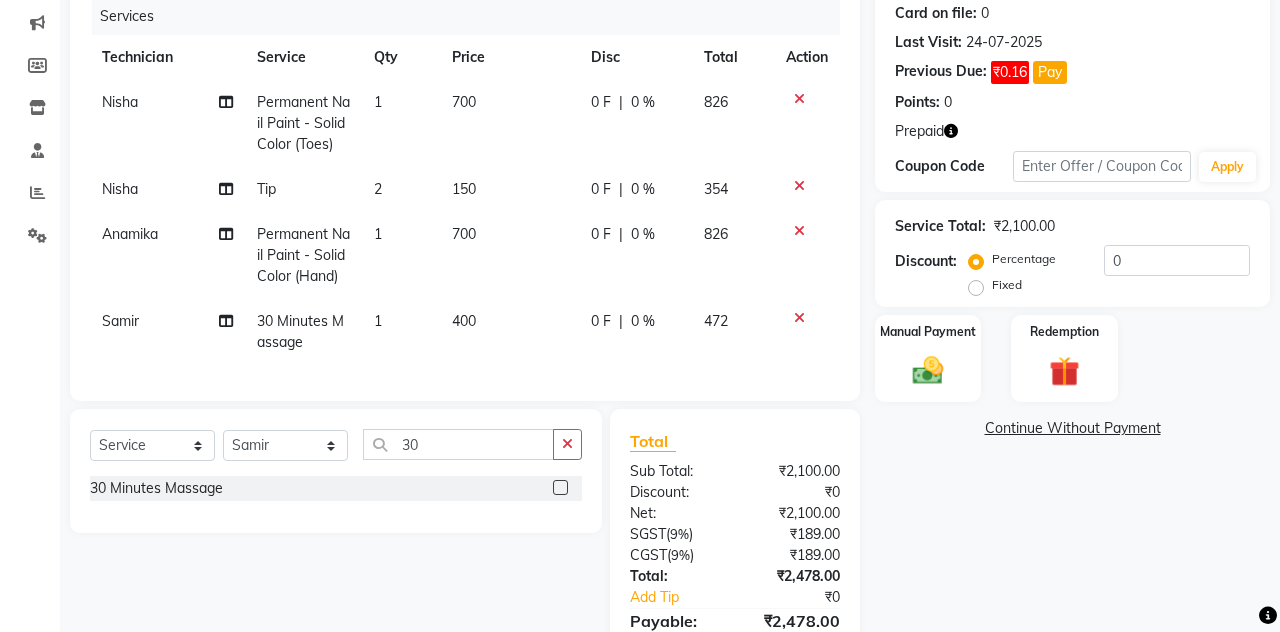 scroll, scrollTop: 274, scrollLeft: 0, axis: vertical 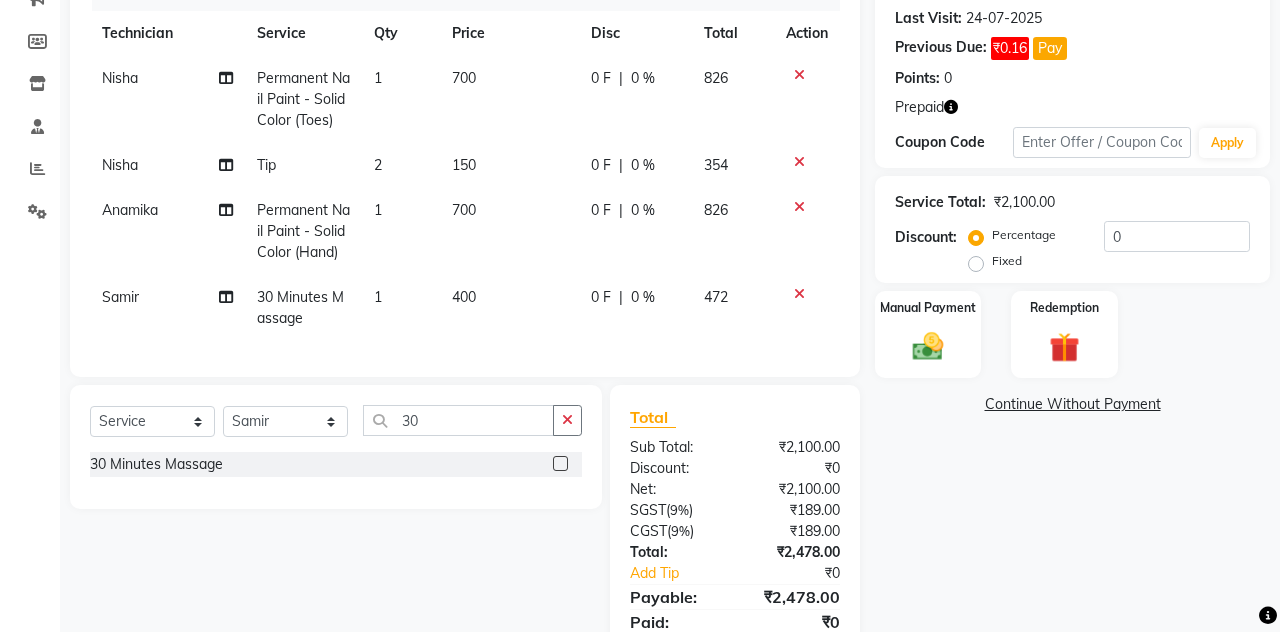 click 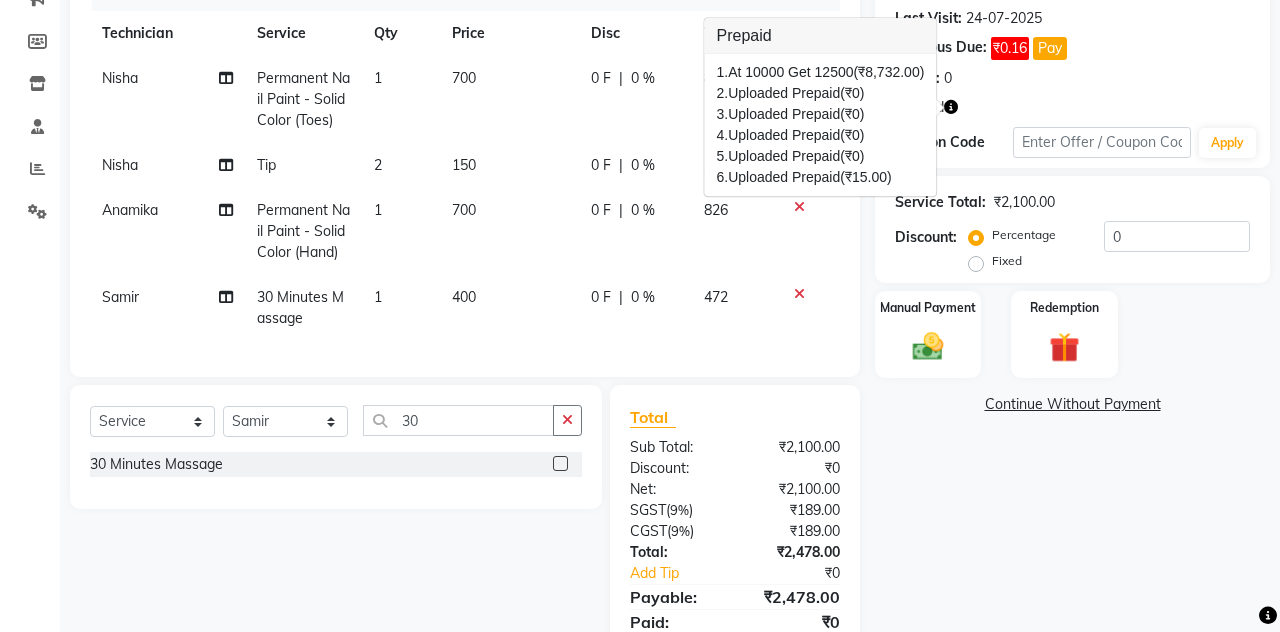 click 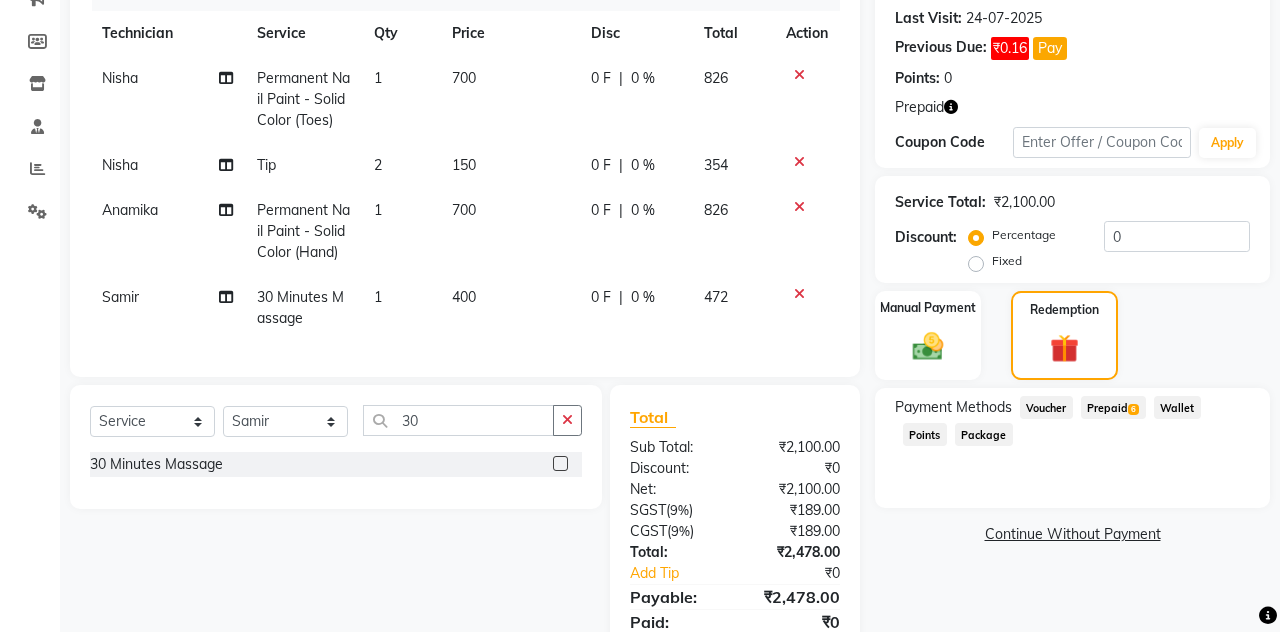 click on "Prepaid  6" 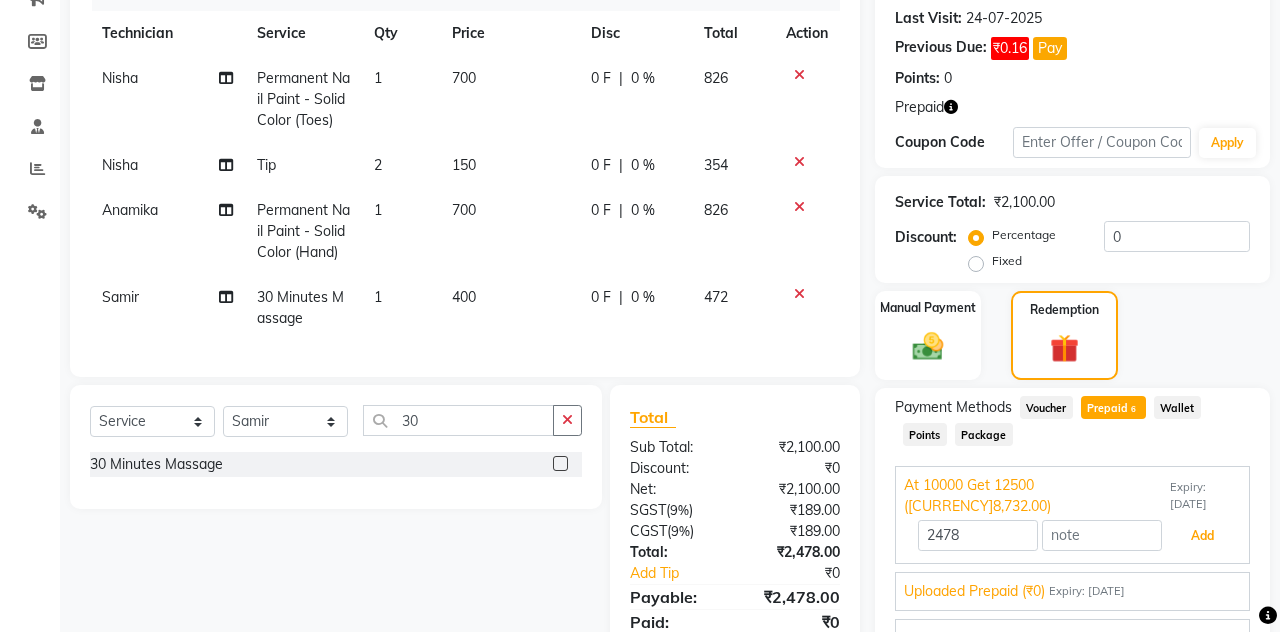 click on "Add" at bounding box center (1202, 536) 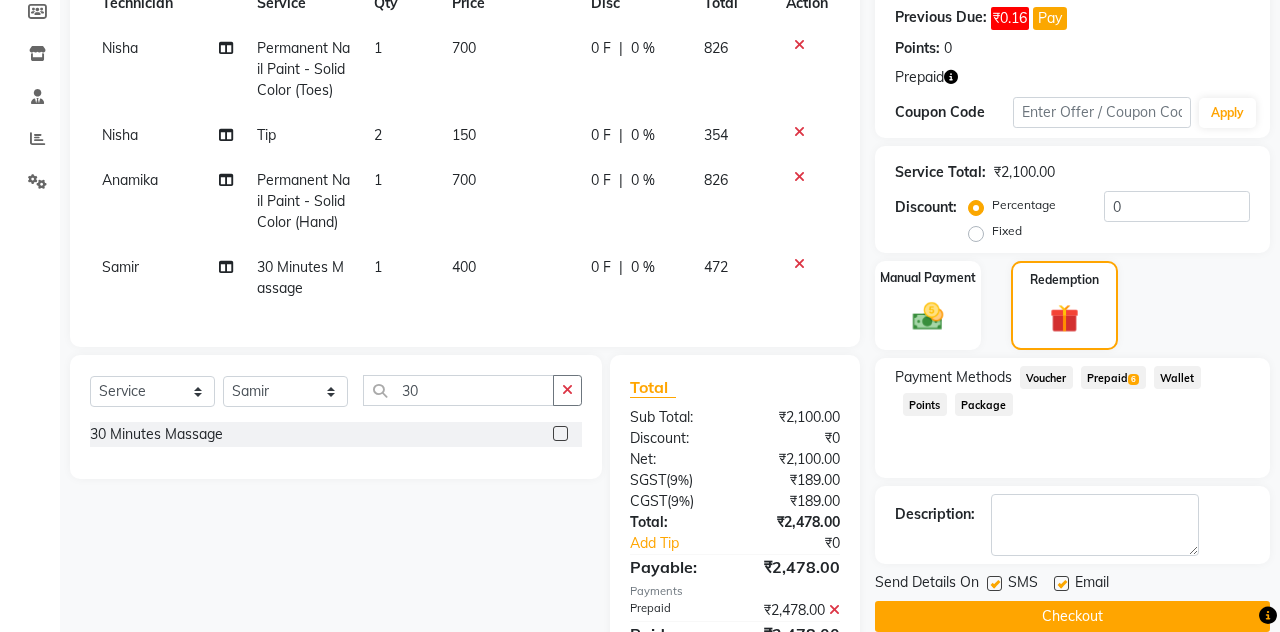 scroll, scrollTop: 316, scrollLeft: 0, axis: vertical 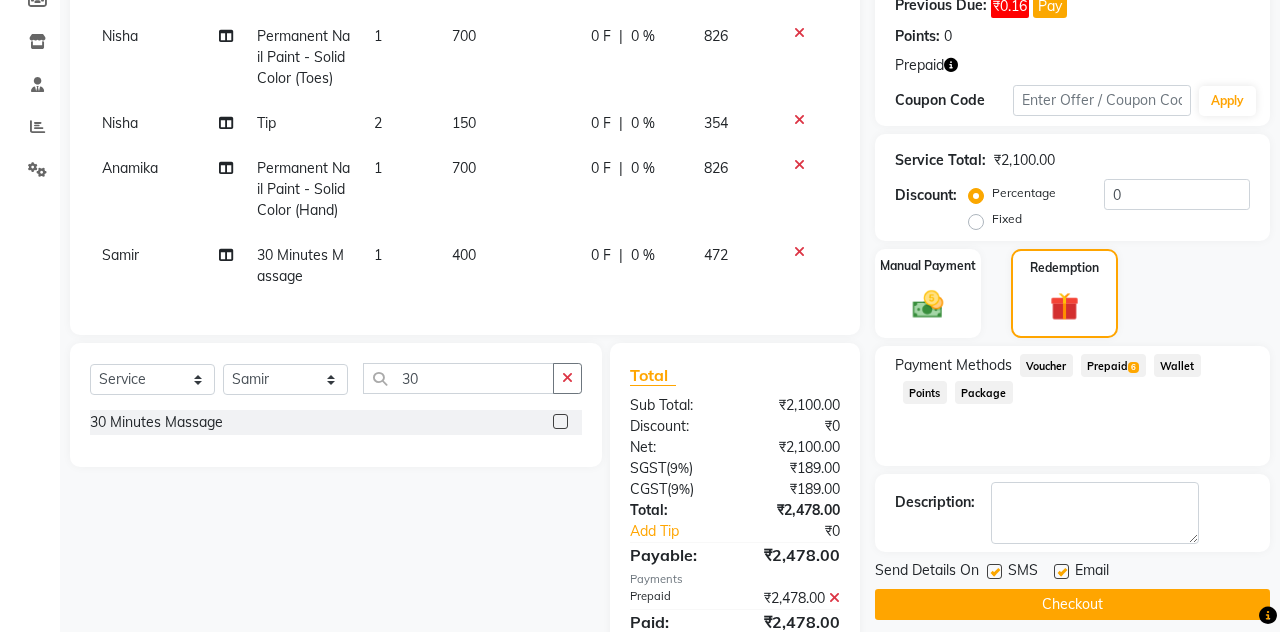 click on "Checkout" 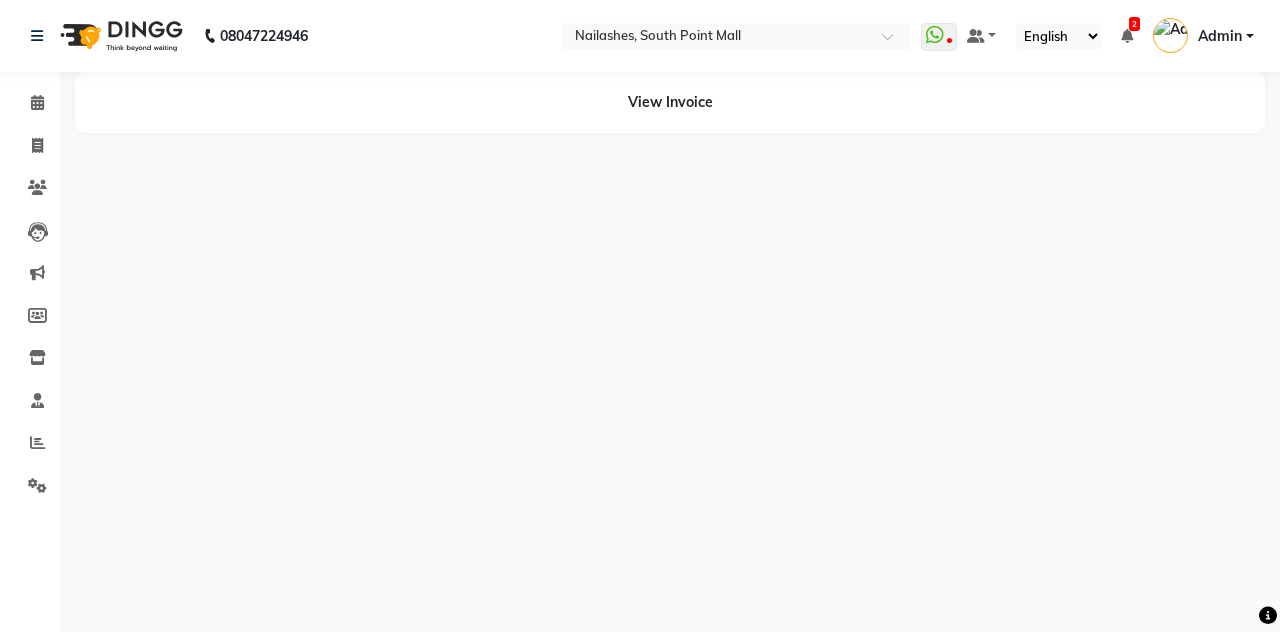 scroll, scrollTop: 0, scrollLeft: 0, axis: both 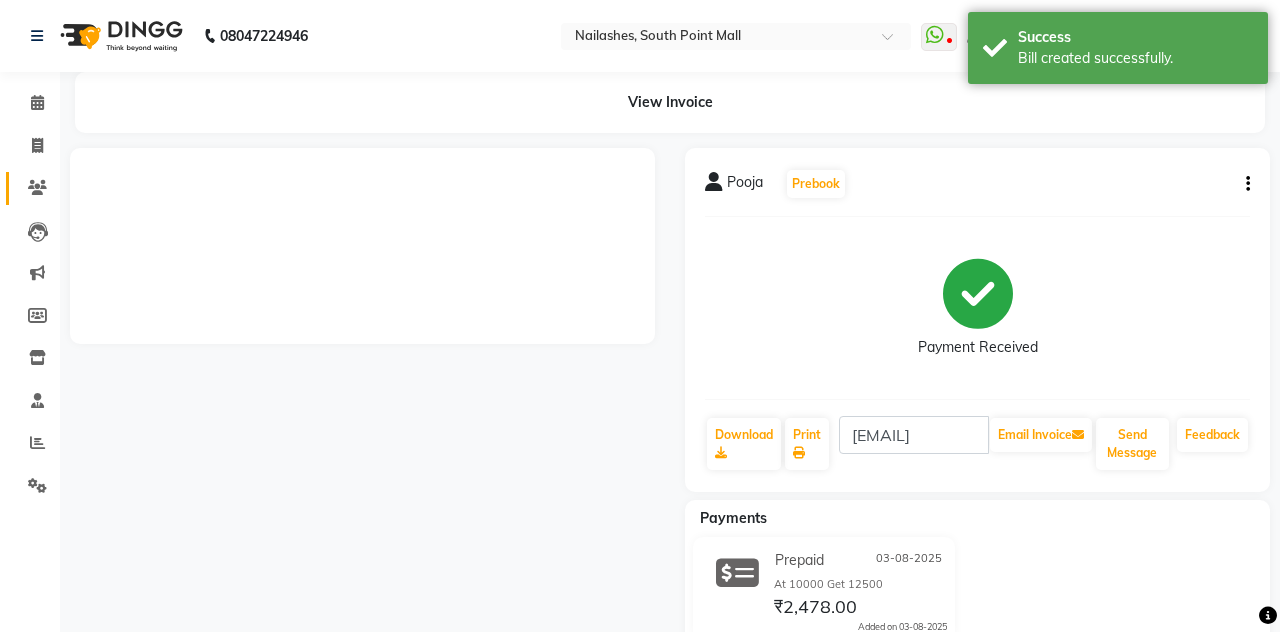 click 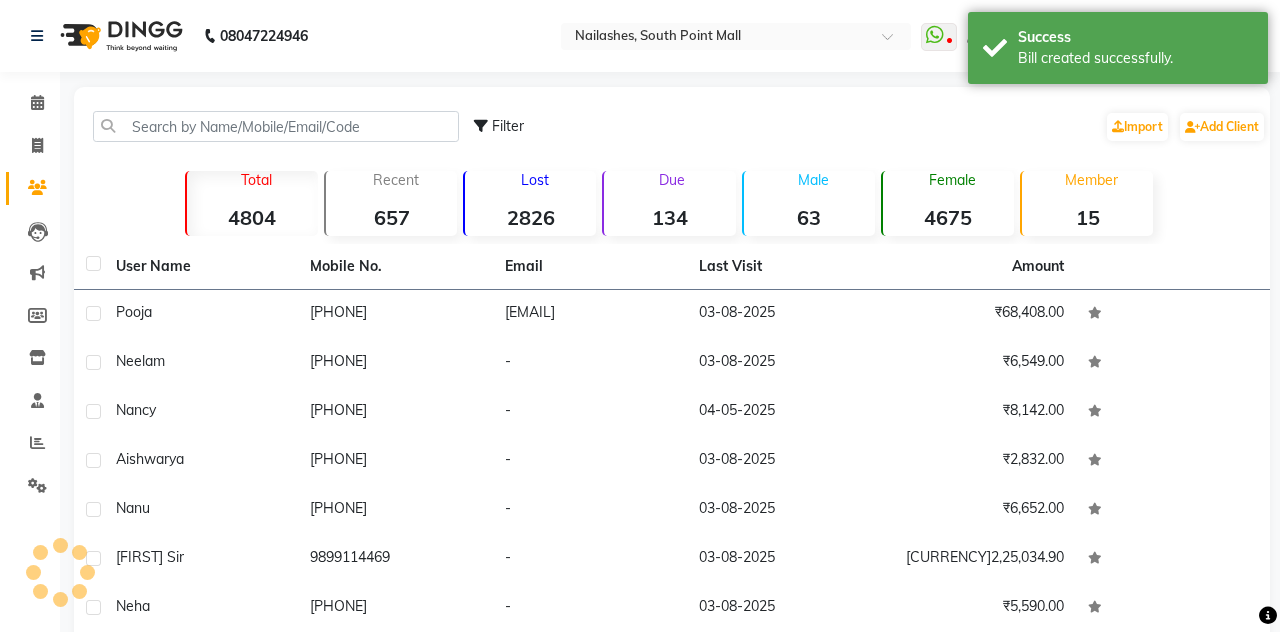 click on "Pooja" 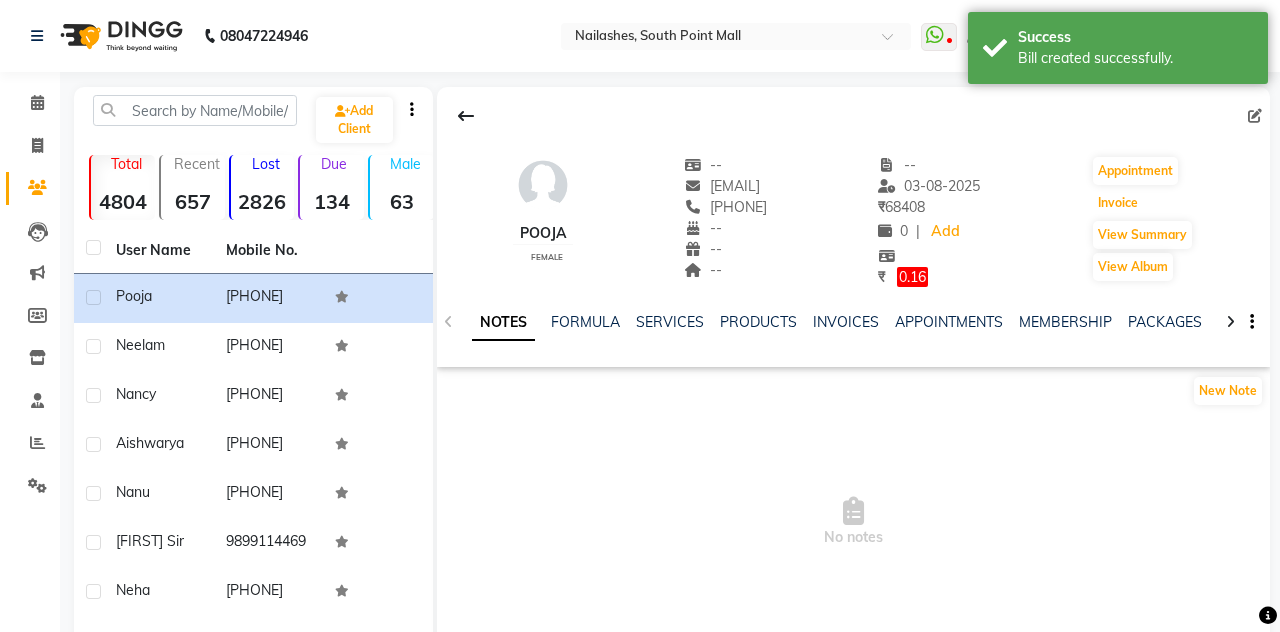 click on "Invoice" 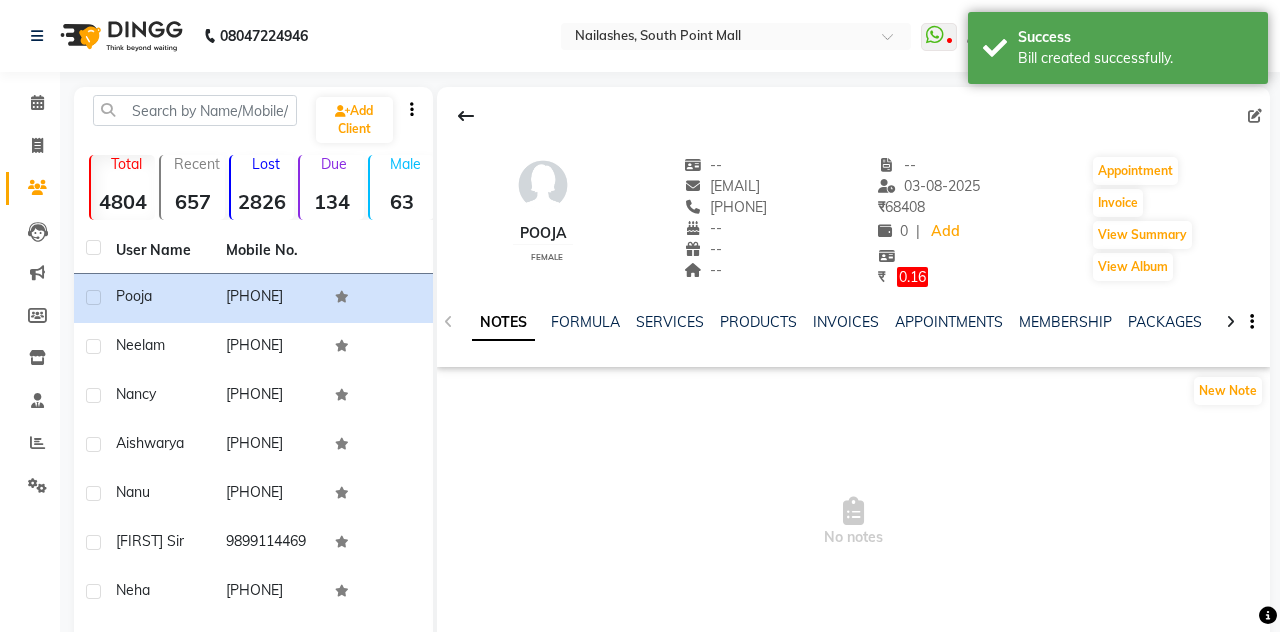 select on "service" 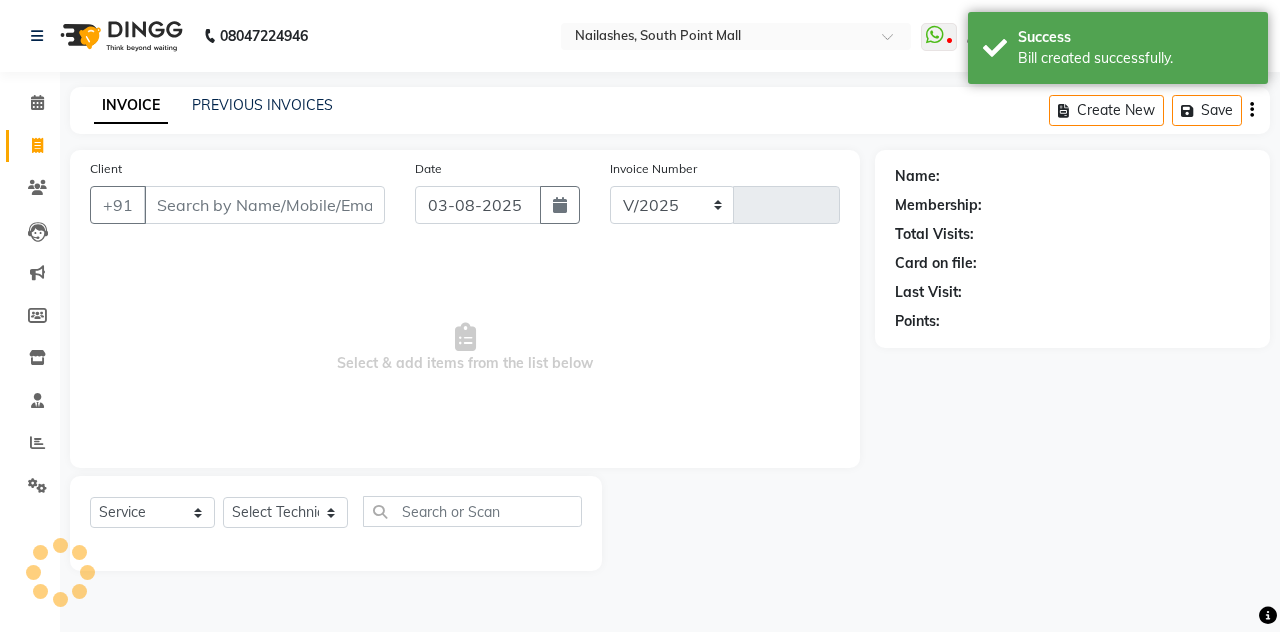select on "3926" 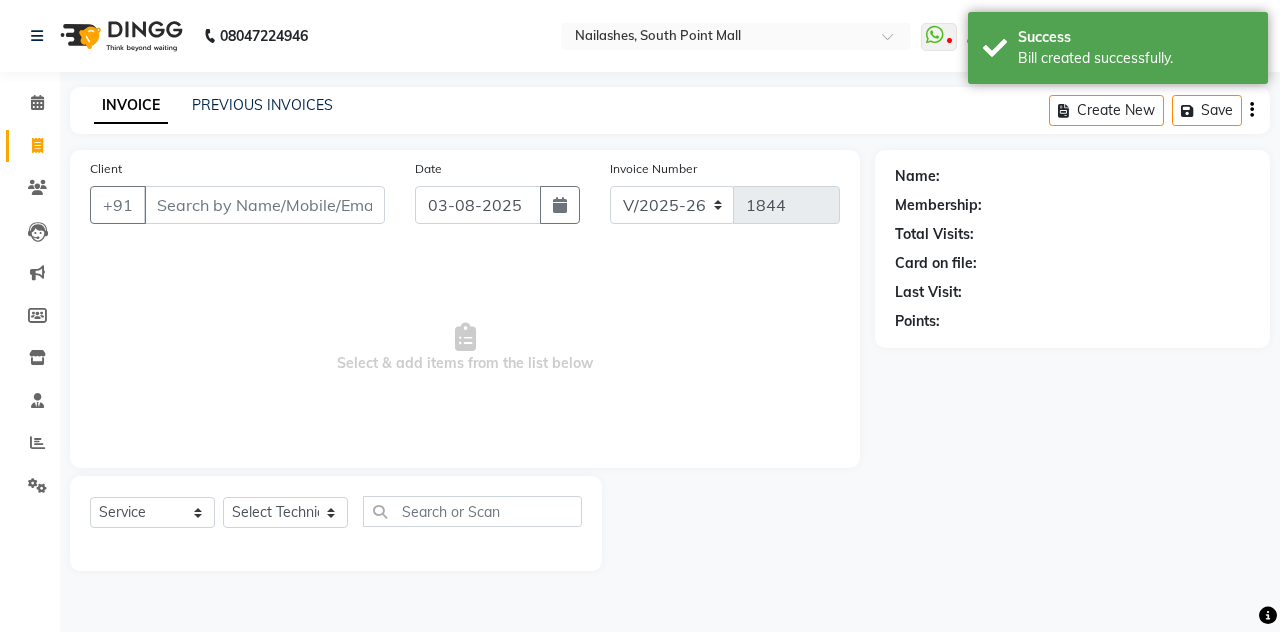 type on "[PHONE]" 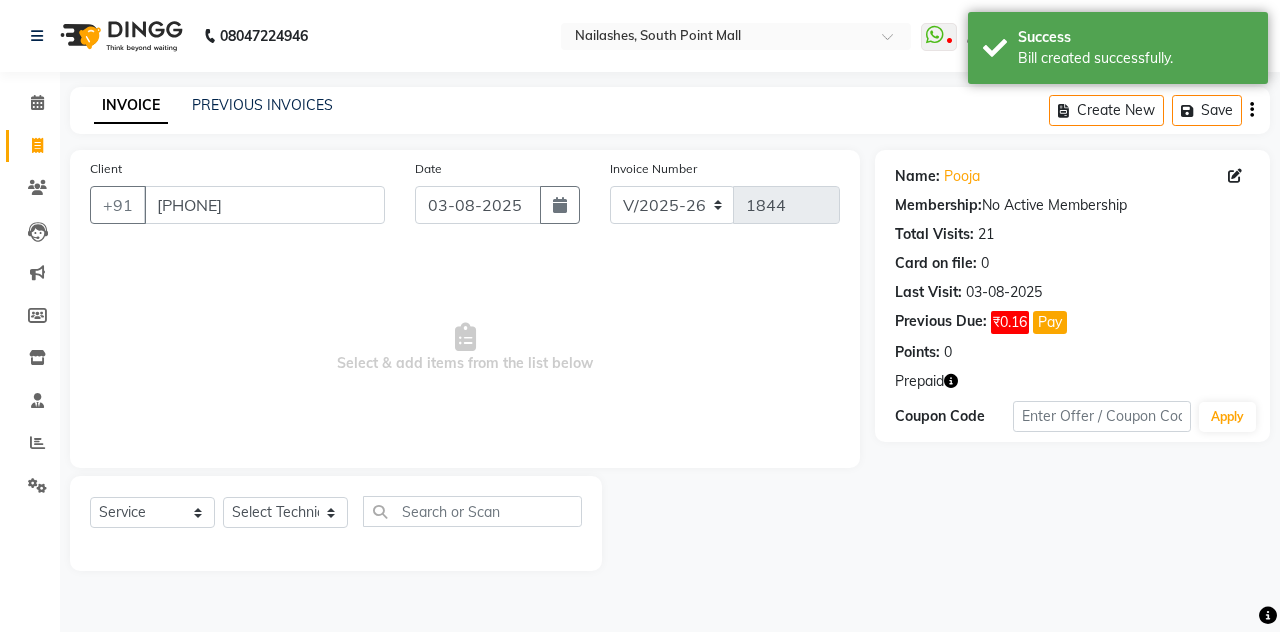 click 